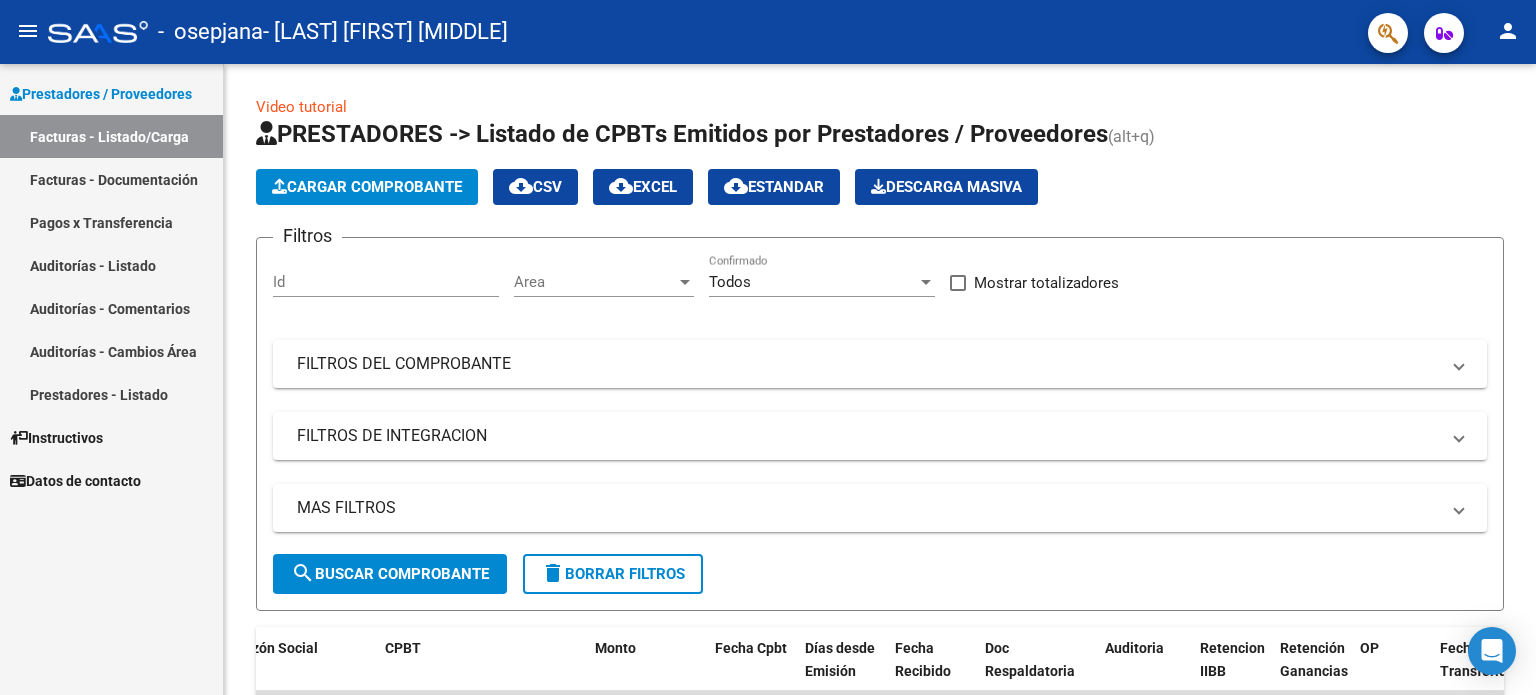 scroll, scrollTop: 0, scrollLeft: 0, axis: both 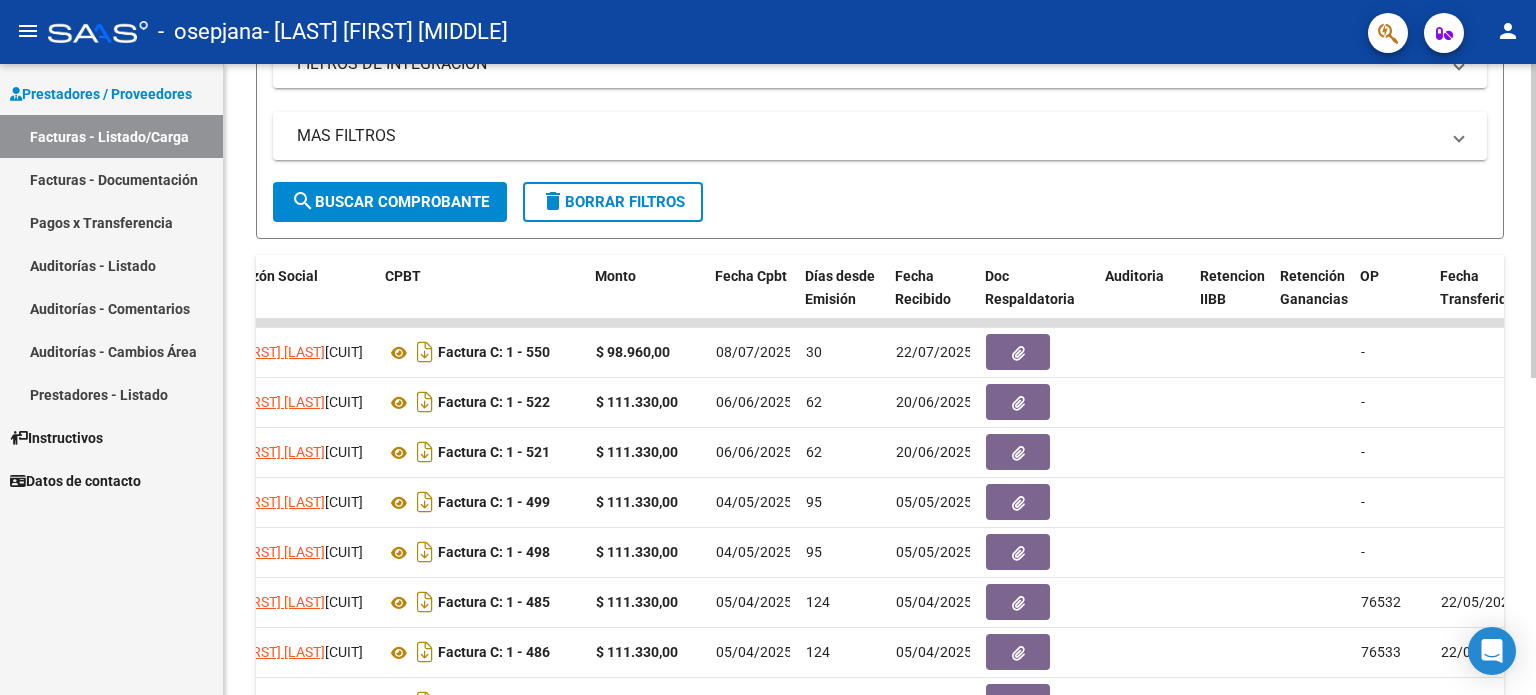 click on "Video tutorial   PRESTADORES -> Listado de CPBTs Emitidos por Prestadores / Proveedores (alt+q)   Cargar Comprobante
cloud_download  CSV  cloud_download  EXCEL  cloud_download  Estandar   Descarga Masiva
Filtros Id Area Area Todos Confirmado   Mostrar totalizadores   FILTROS DEL COMPROBANTE  Comprobante Tipo Comprobante Tipo Start date – End date Fec. Comprobante Desde / Hasta Días Emisión Desde(cant. días) Días Emisión Hasta(cant. días) CUIT / Razón Social Pto. Venta Nro. Comprobante Código SSS CAE Válido CAE Válido Todos Cargado Módulo Hosp. Todos Tiene facturacion Apócrifa Hospital Refes  FILTROS DE INTEGRACION  Período De Prestación Campos del Archivo de Rendición Devuelto x SSS (dr_envio) Todos Rendido x SSS (dr_envio) Tipo de Registro Tipo de Registro Período Presentación Período Presentación Campos del Legajo Asociado (preaprobación) Afiliado Legajo (cuil/nombre) Todos Solo facturas preaprobadas  MAS FILTROS  Todos Con Doc. Respaldatoria Todos Con Trazabilidad Todos – –" 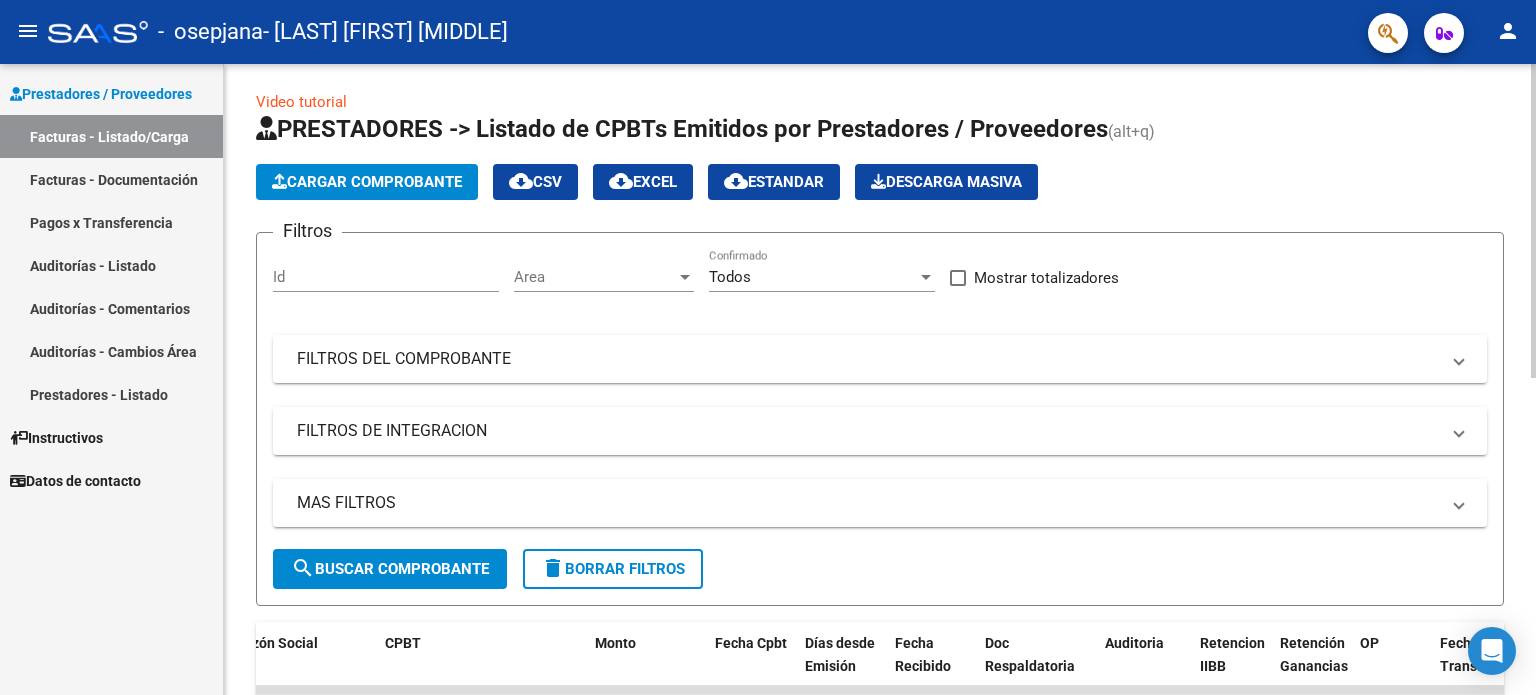 scroll, scrollTop: 0, scrollLeft: 0, axis: both 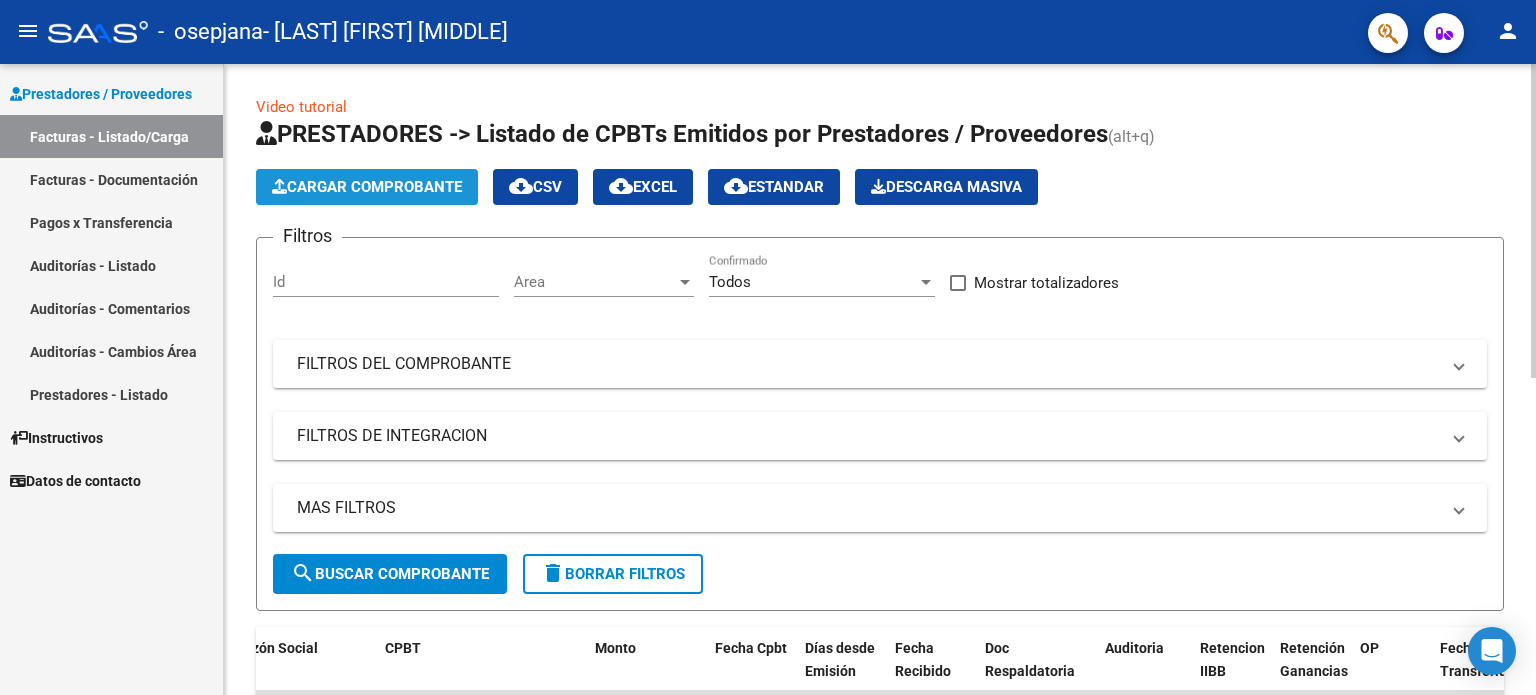 click on "Cargar Comprobante" 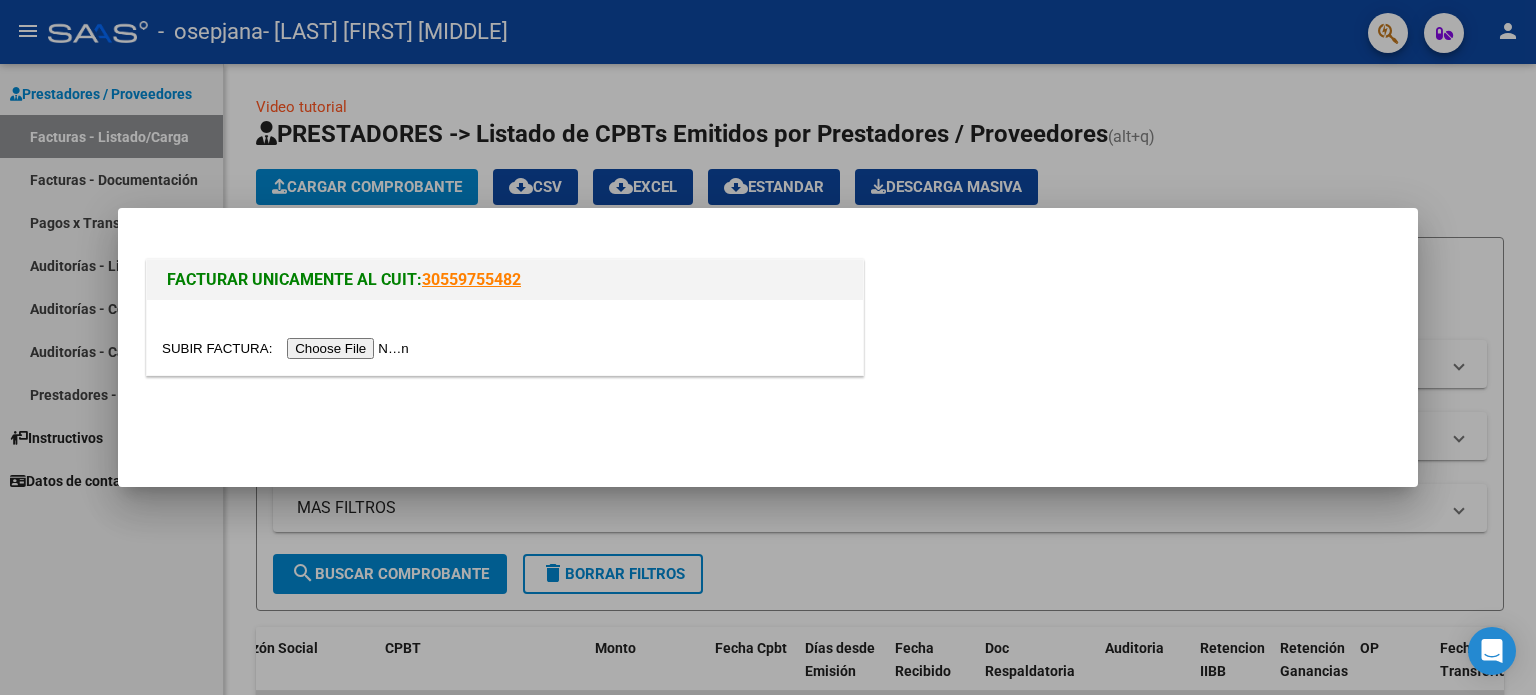 click at bounding box center [288, 348] 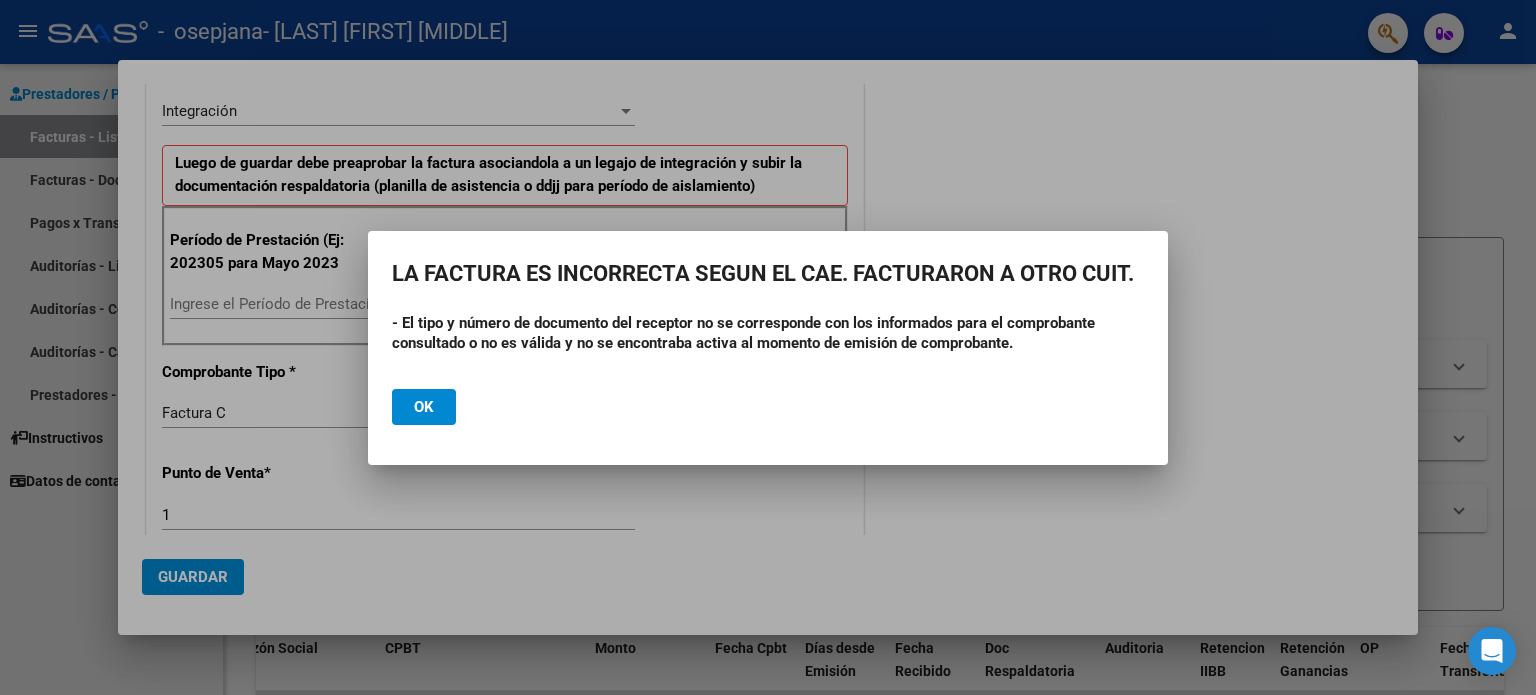 scroll, scrollTop: 472, scrollLeft: 0, axis: vertical 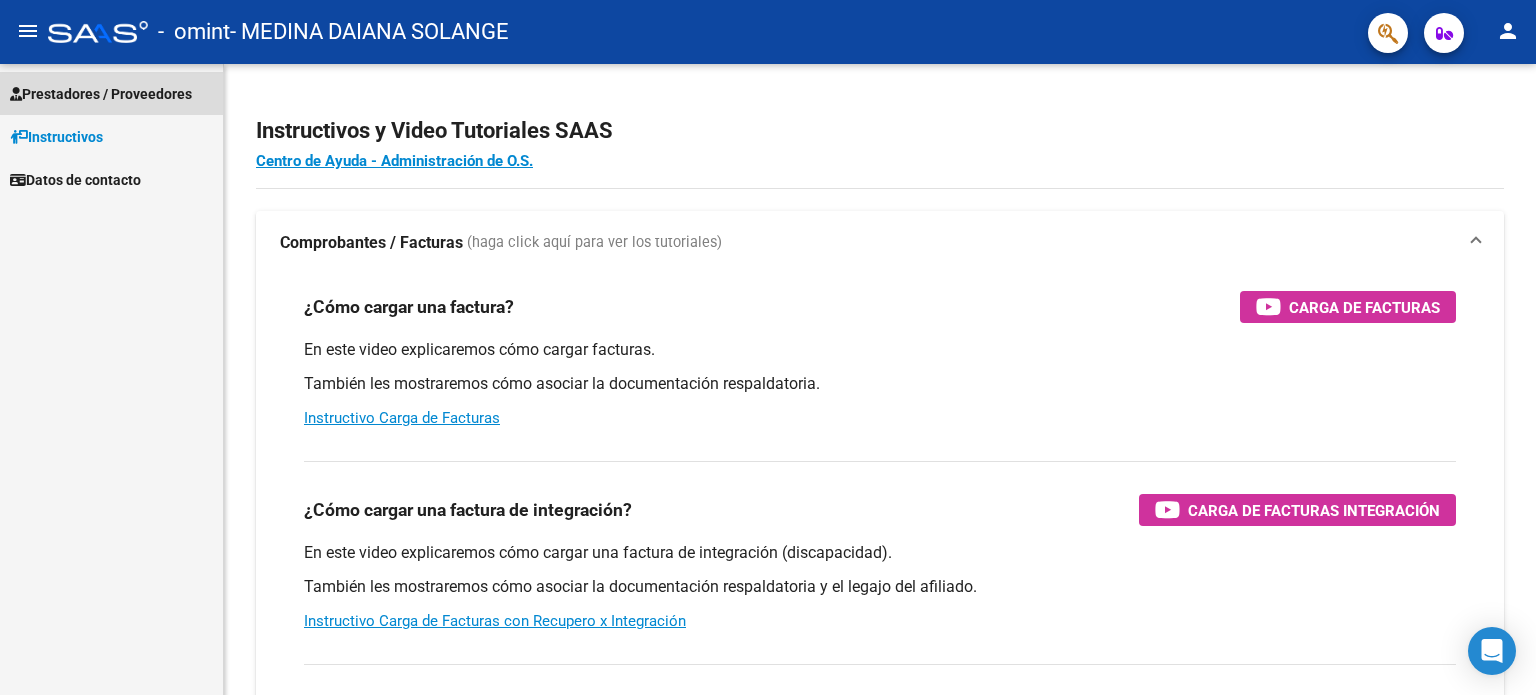 click on "Prestadores / Proveedores" at bounding box center (101, 94) 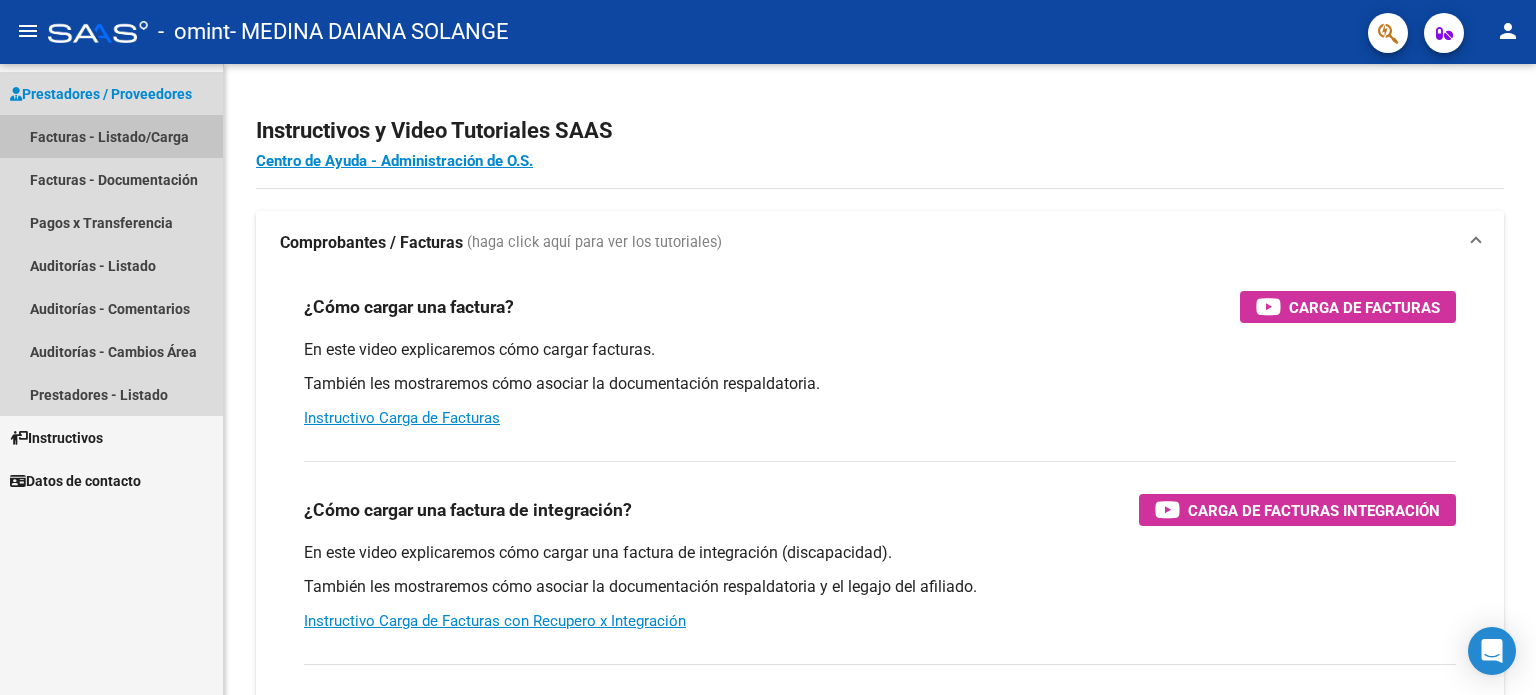 click on "Facturas - Listado/Carga" at bounding box center (111, 136) 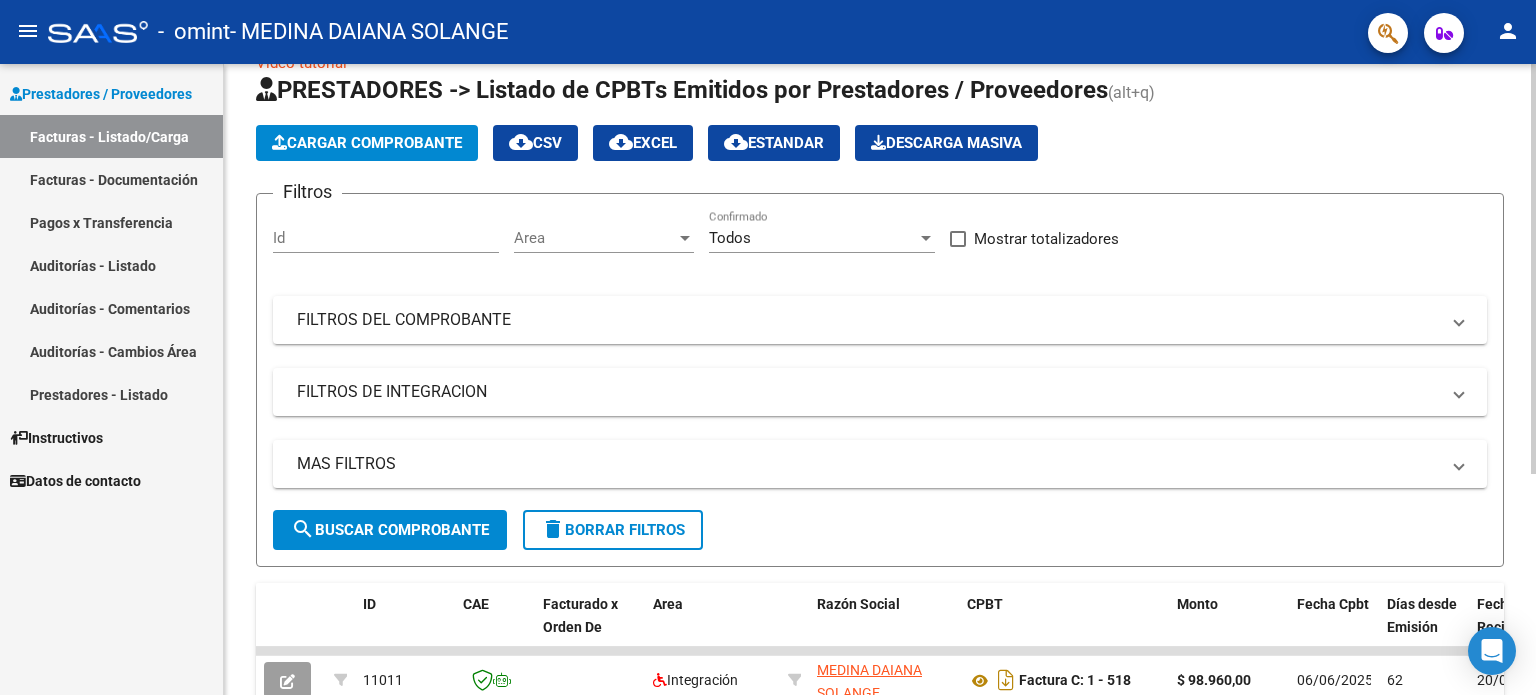 scroll, scrollTop: 0, scrollLeft: 0, axis: both 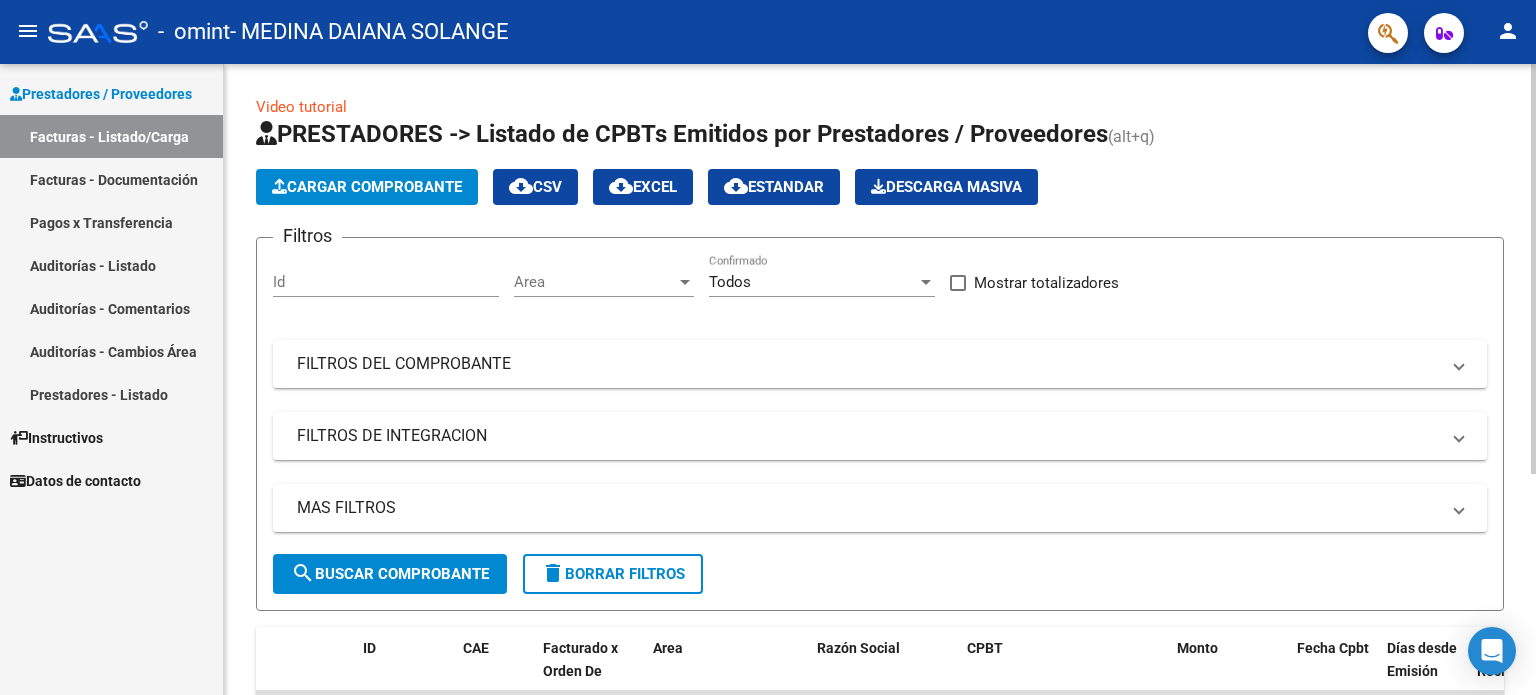 click 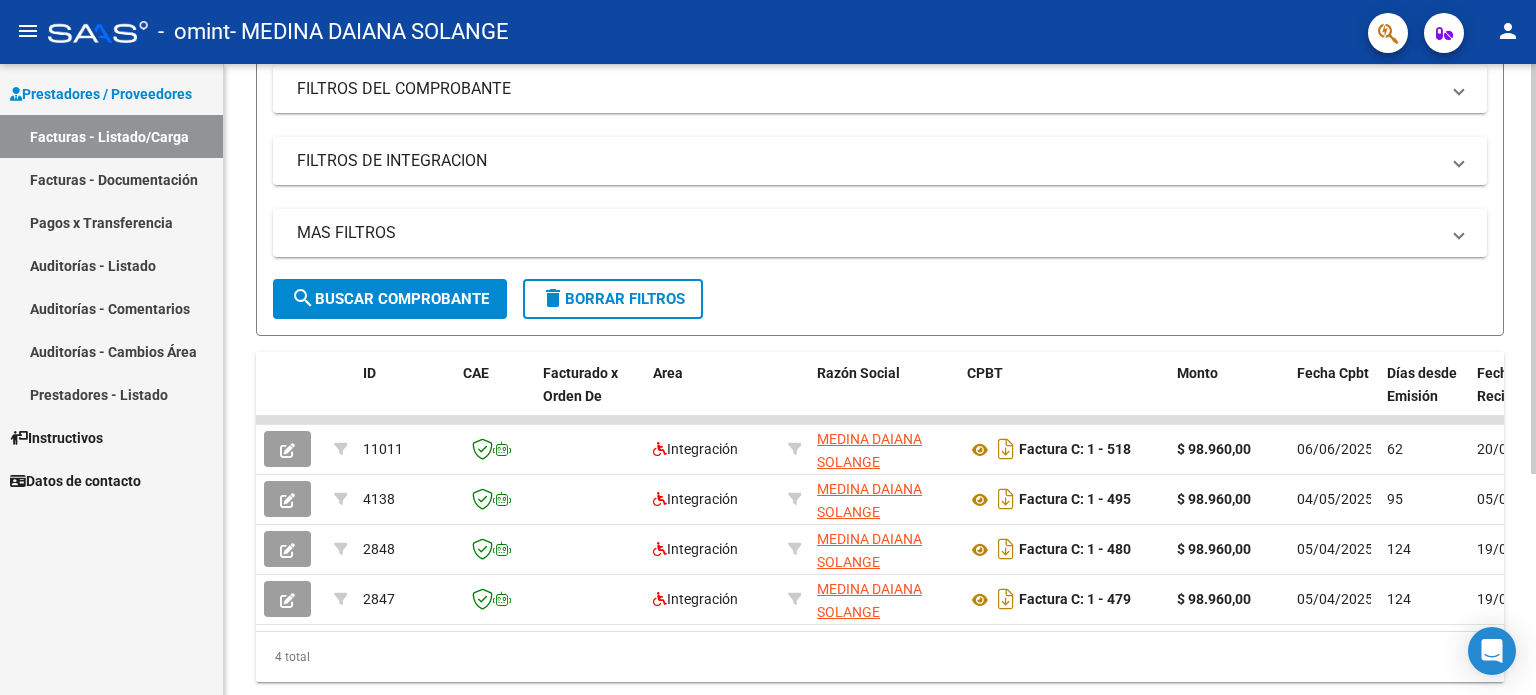 scroll, scrollTop: 338, scrollLeft: 0, axis: vertical 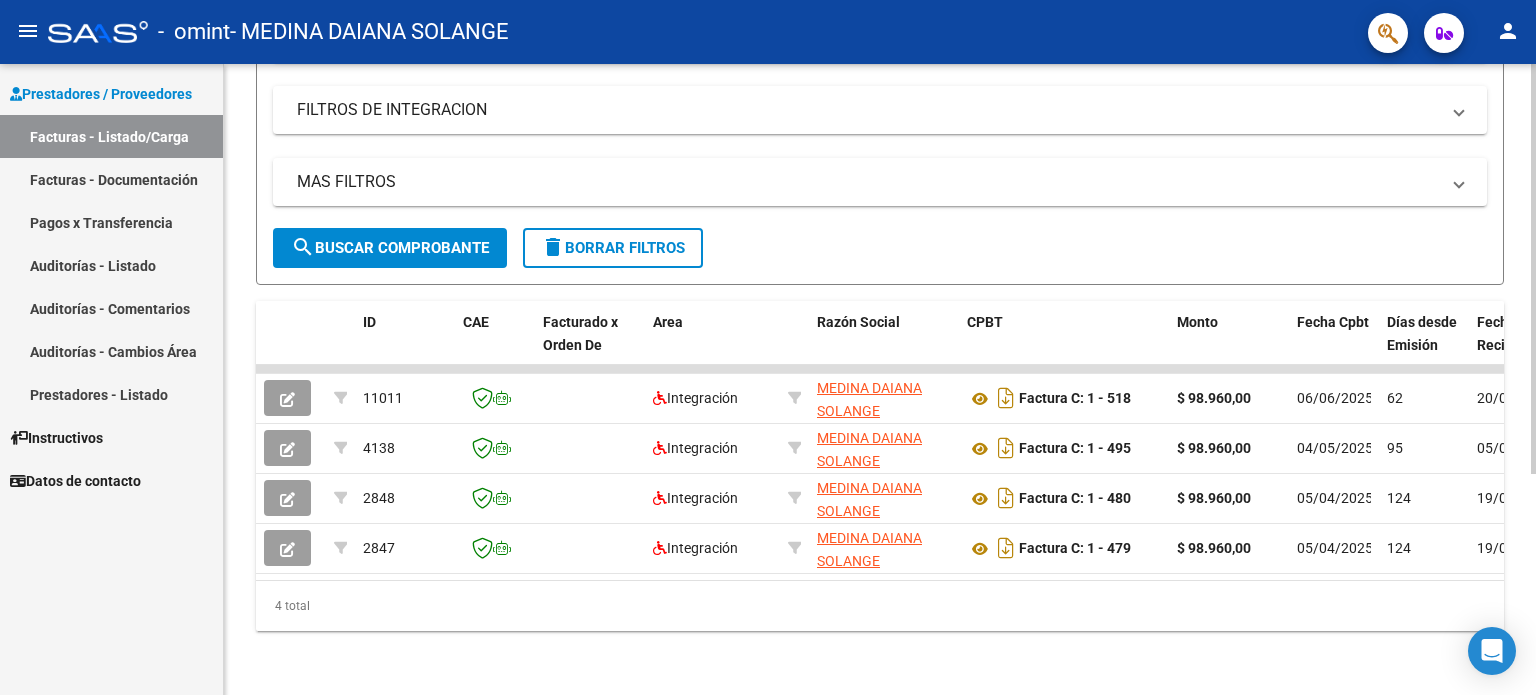 click 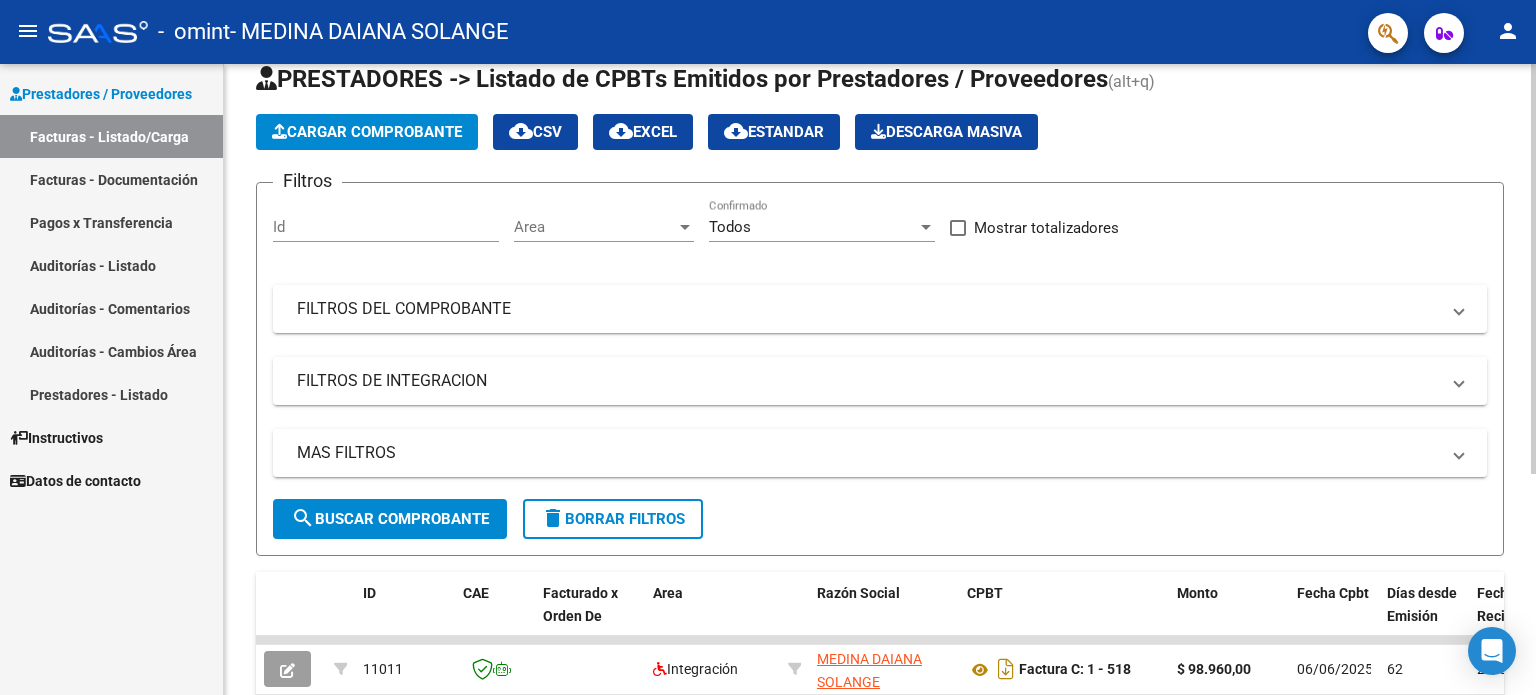 scroll, scrollTop: 0, scrollLeft: 0, axis: both 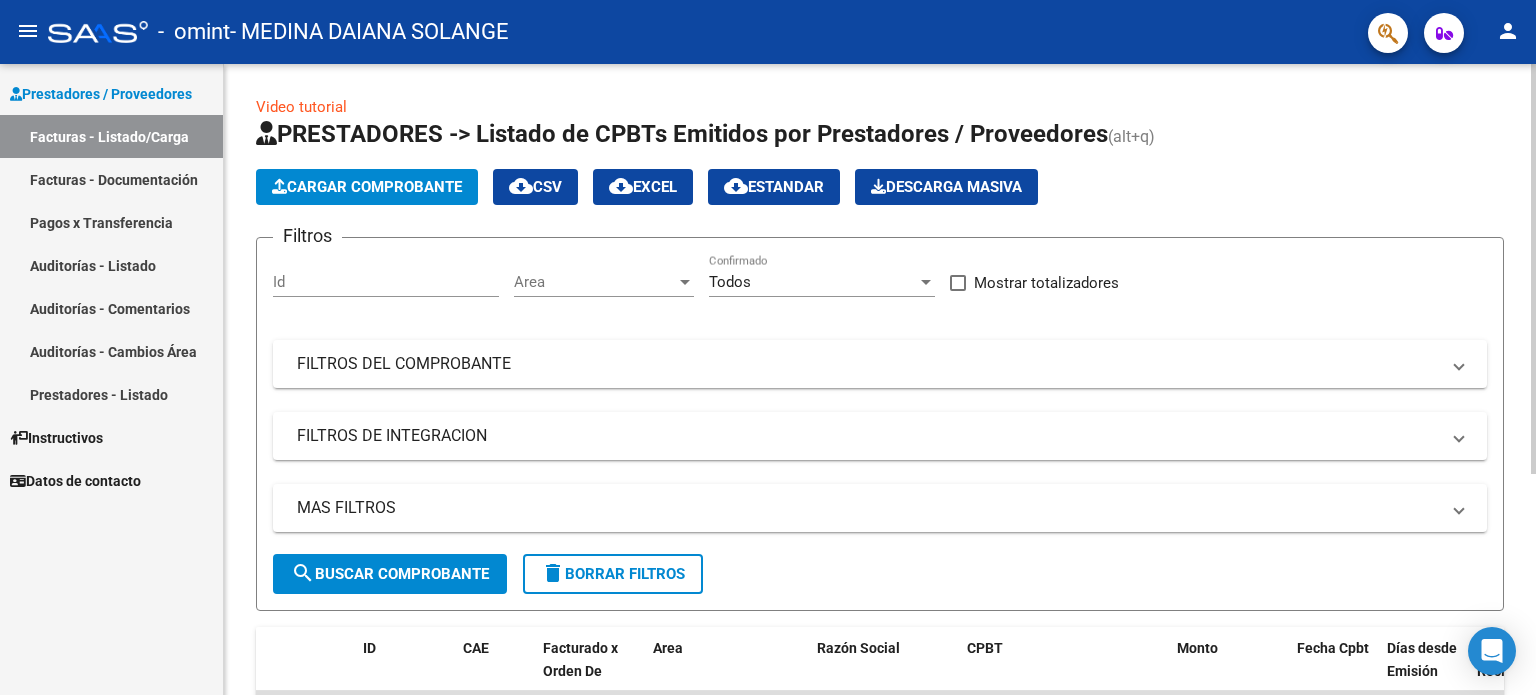 click on "menu -   omint   - MEDINA DAIANA SOLANGE person    Prestadores / Proveedores Facturas - Listado/Carga Facturas - Documentación Pagos x Transferencia Auditorías - Listado Auditorías - Comentarios Auditorías - Cambios Área Prestadores - Listado    Instructivos    Datos de contacto  Video tutorial   PRESTADORES -> Listado de CPBTs Emitidos por Prestadores / Proveedores (alt+q)   Cargar Comprobante
cloud_download  CSV  cloud_download  EXCEL  cloud_download  Estandar   Descarga Masiva
Filtros Id Area Area Todos Confirmado   Mostrar totalizadores   FILTROS DEL COMPROBANTE  Comprobante Tipo Comprobante Tipo Start date – End date Fec. Comprobante Desde / Hasta Días Emisión Desde(cant. días) Días Emisión Hasta(cant. días) CUIT / Razón Social Pto. Venta Nro. Comprobante Código SSS CAE Válido CAE Válido Todos Cargado Módulo Hosp. Todos Tiene facturacion Apócrifa Hospital Refes  FILTROS DE INTEGRACION  Período De Prestación Campos del Archivo de Rendición Devuelto x SSS (dr_envio) Todos Op" 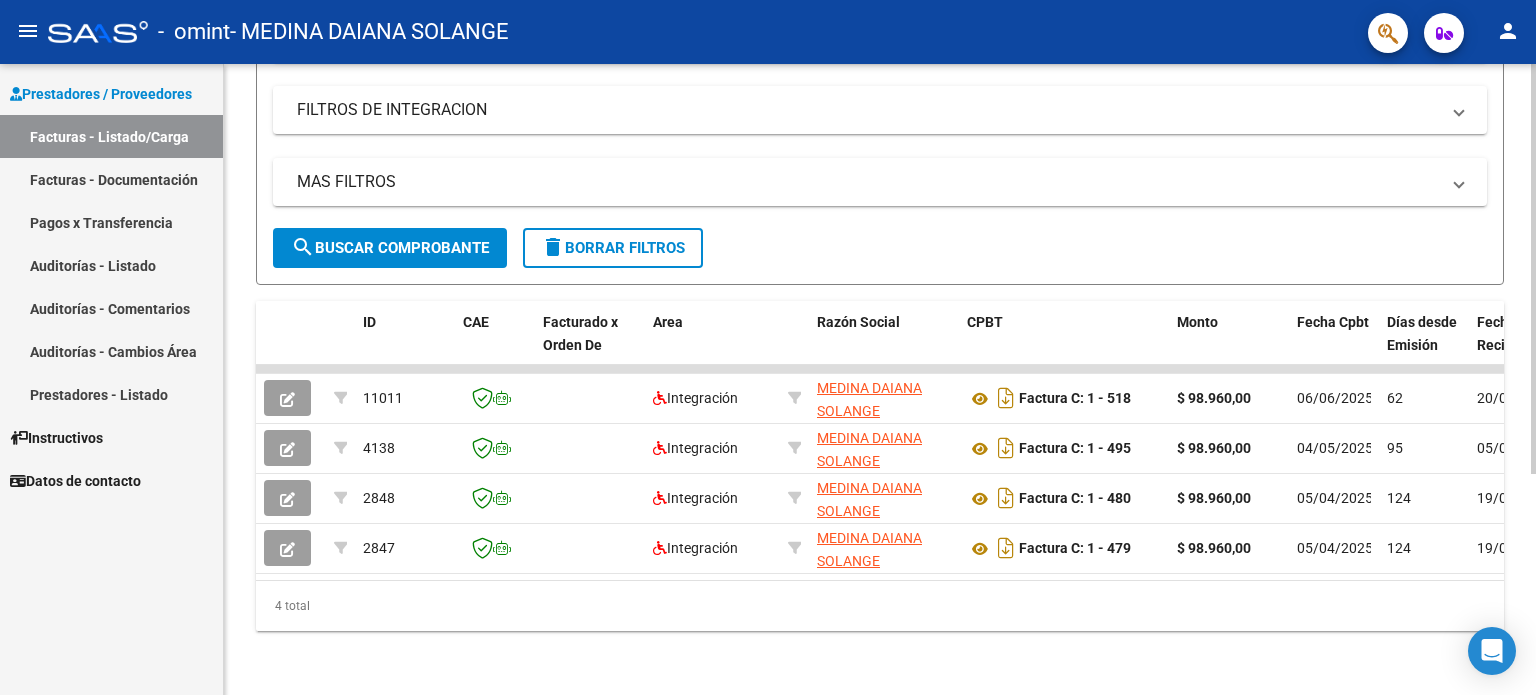 scroll, scrollTop: 338, scrollLeft: 0, axis: vertical 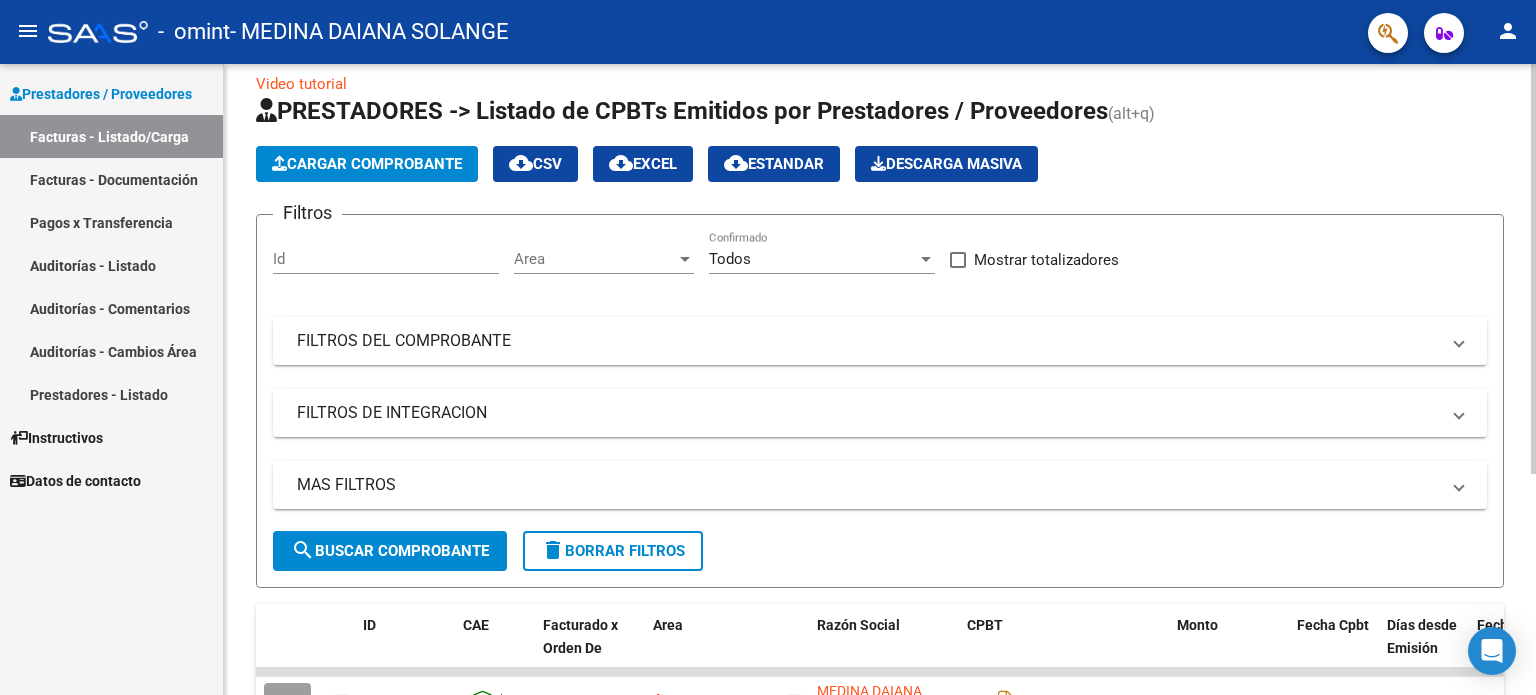 click 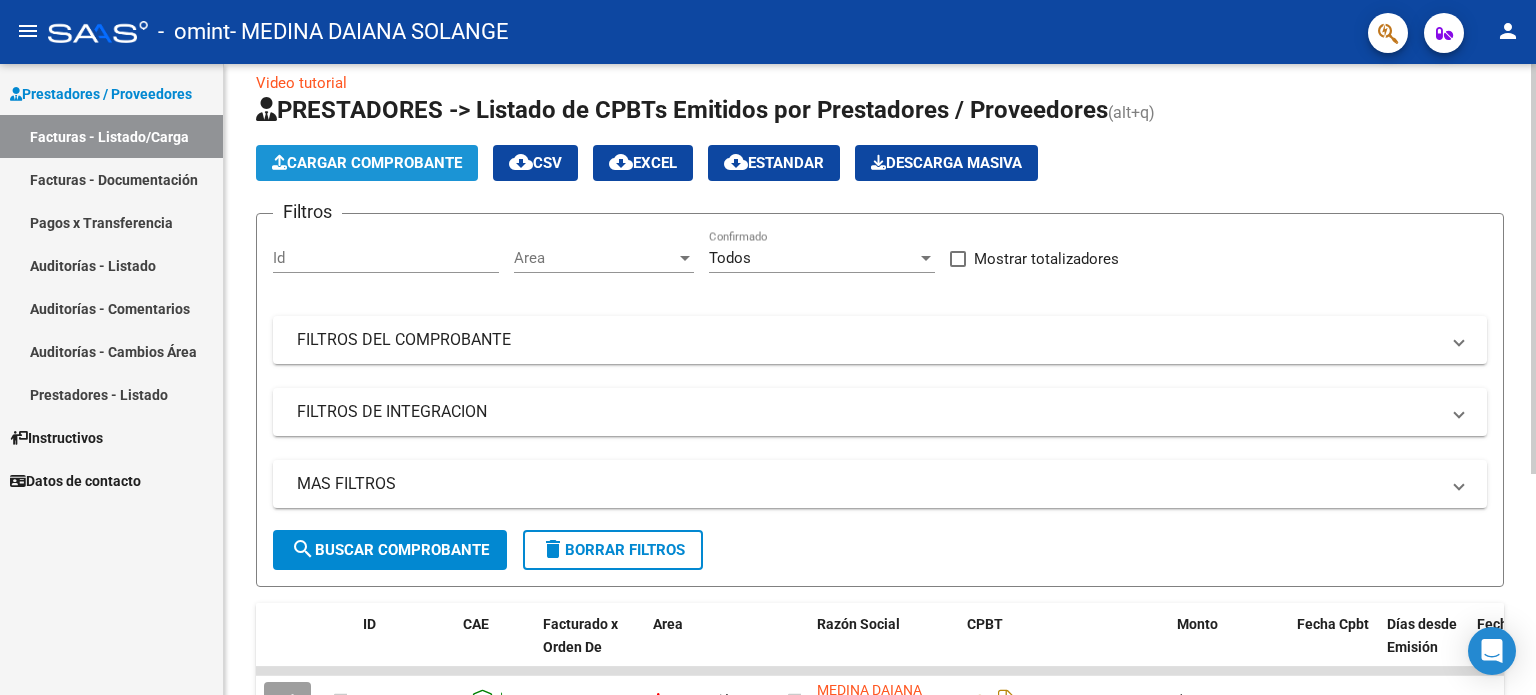 click on "Cargar Comprobante" 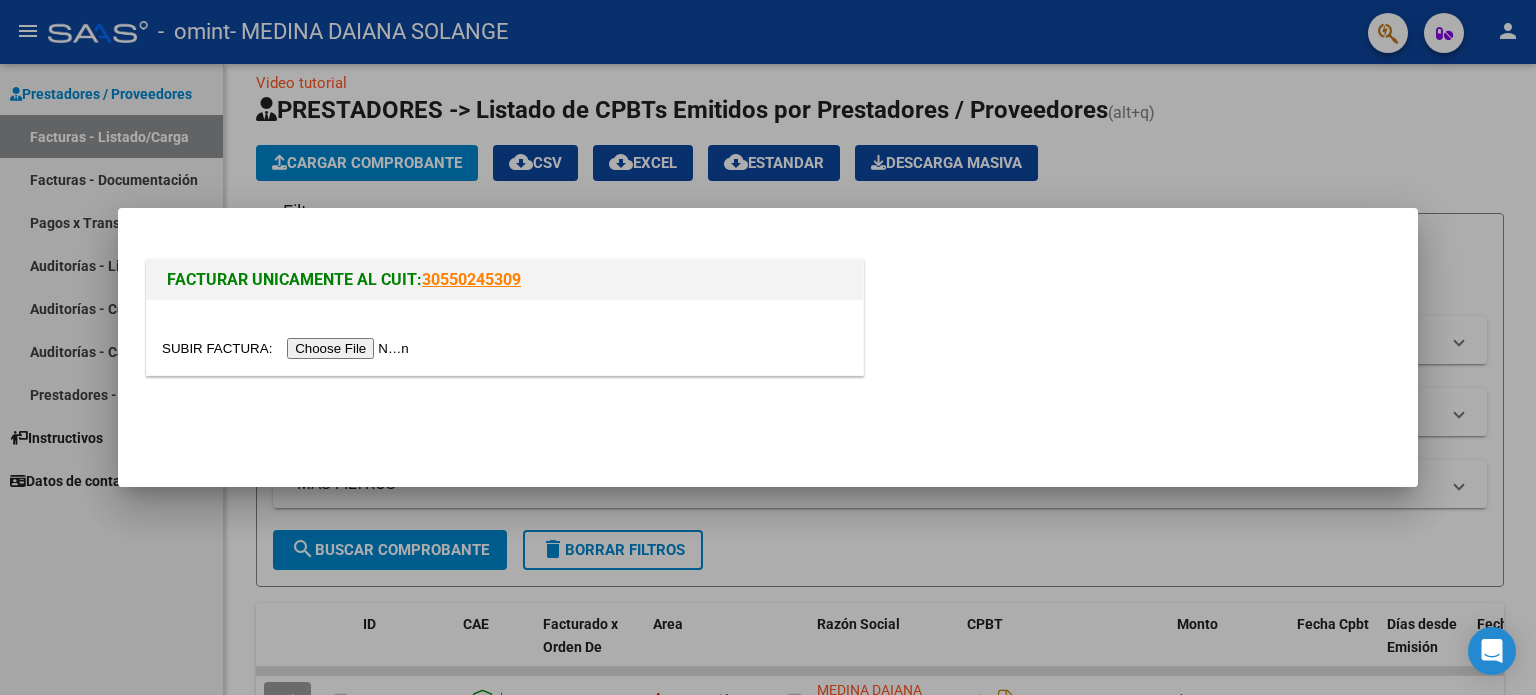click at bounding box center (288, 348) 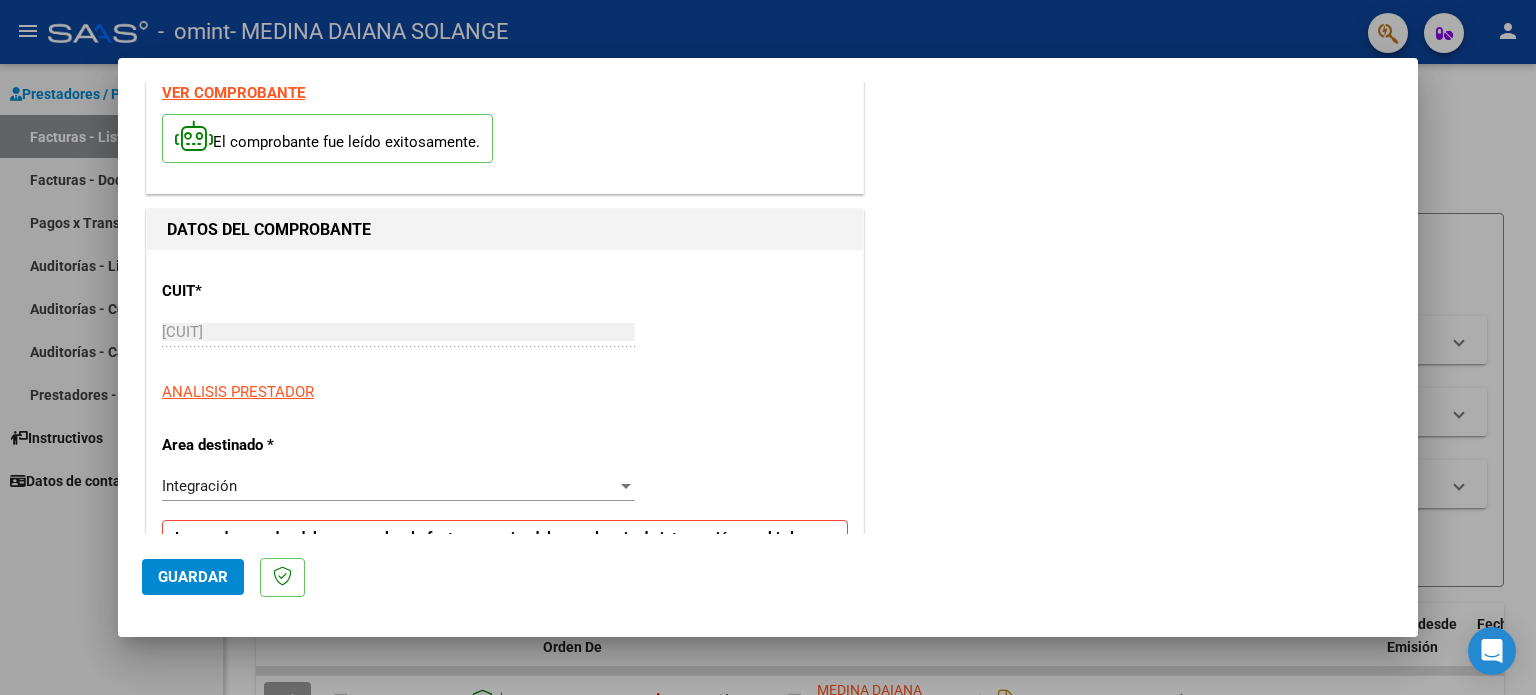 scroll, scrollTop: 172, scrollLeft: 0, axis: vertical 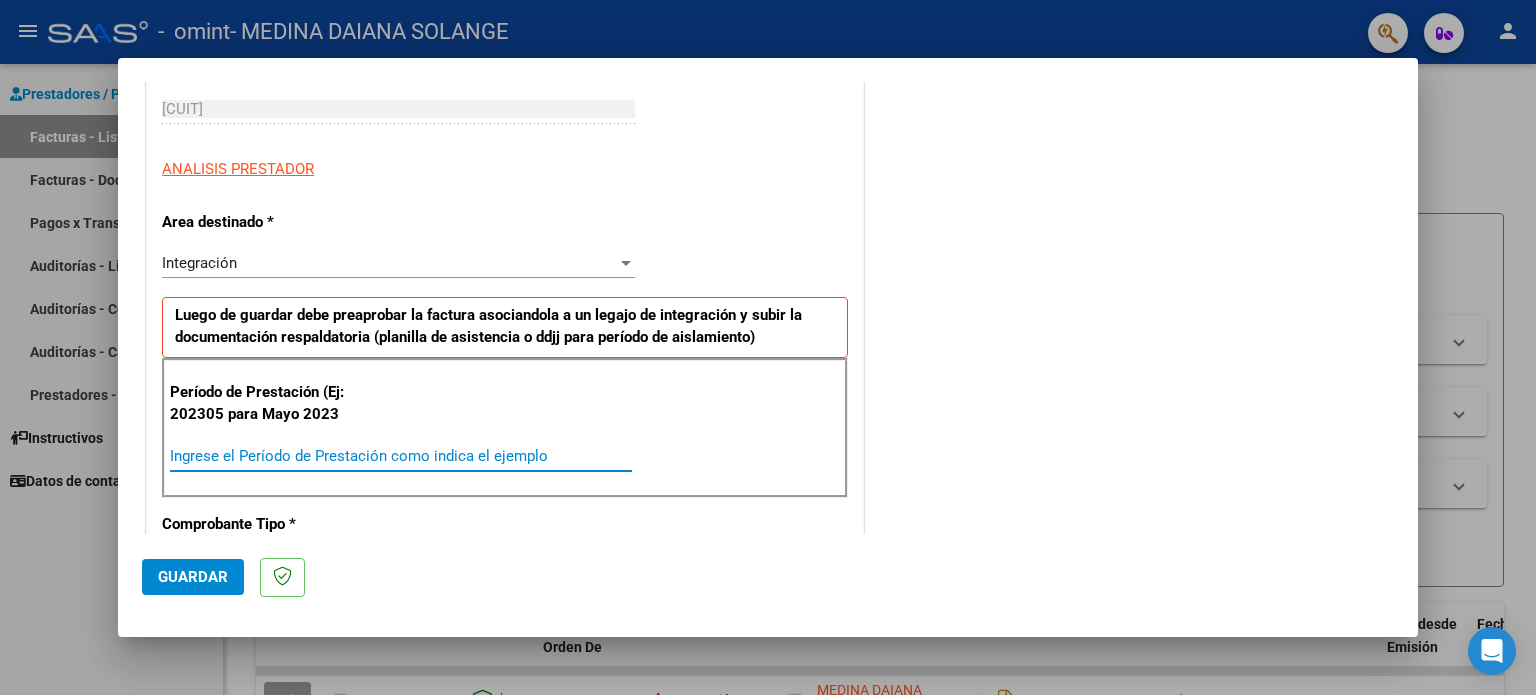 click on "Ingrese el Período de Prestación como indica el ejemplo" at bounding box center [401, 456] 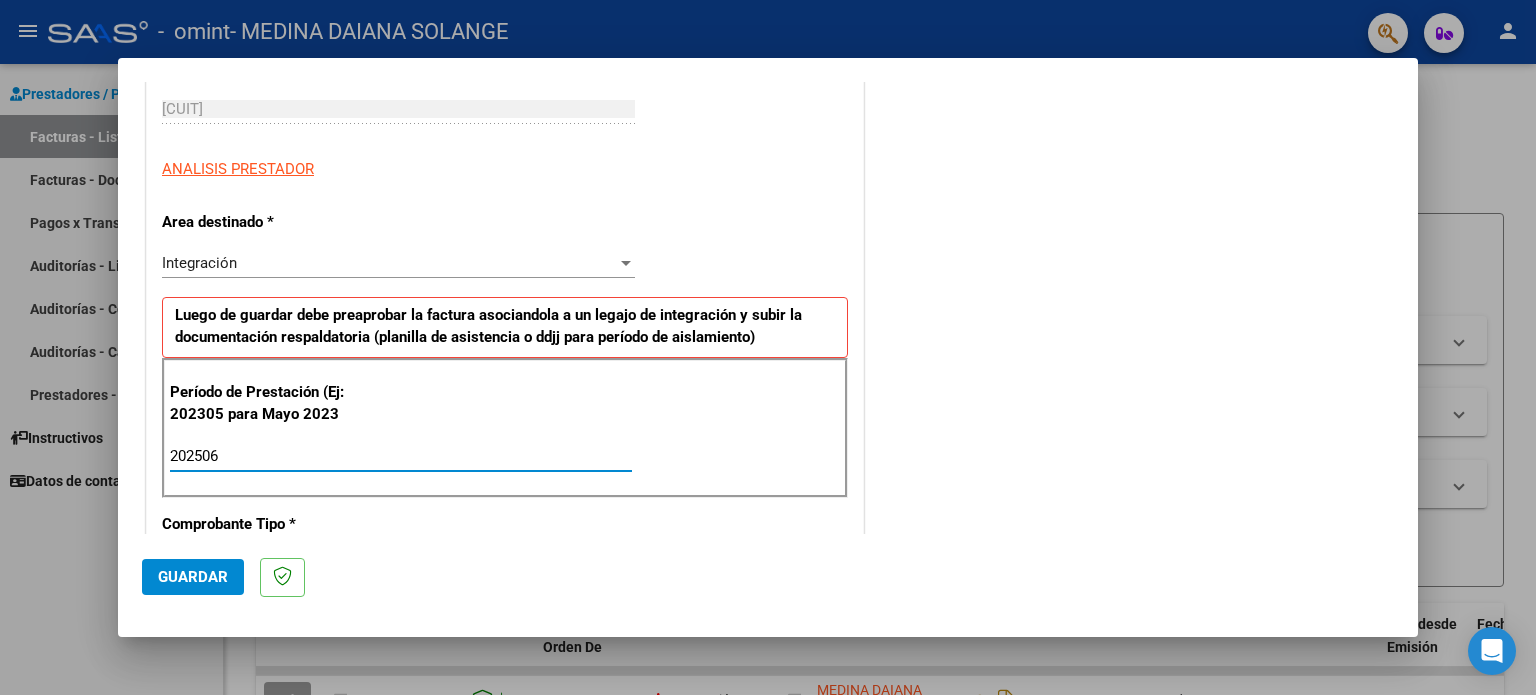 type on "202506" 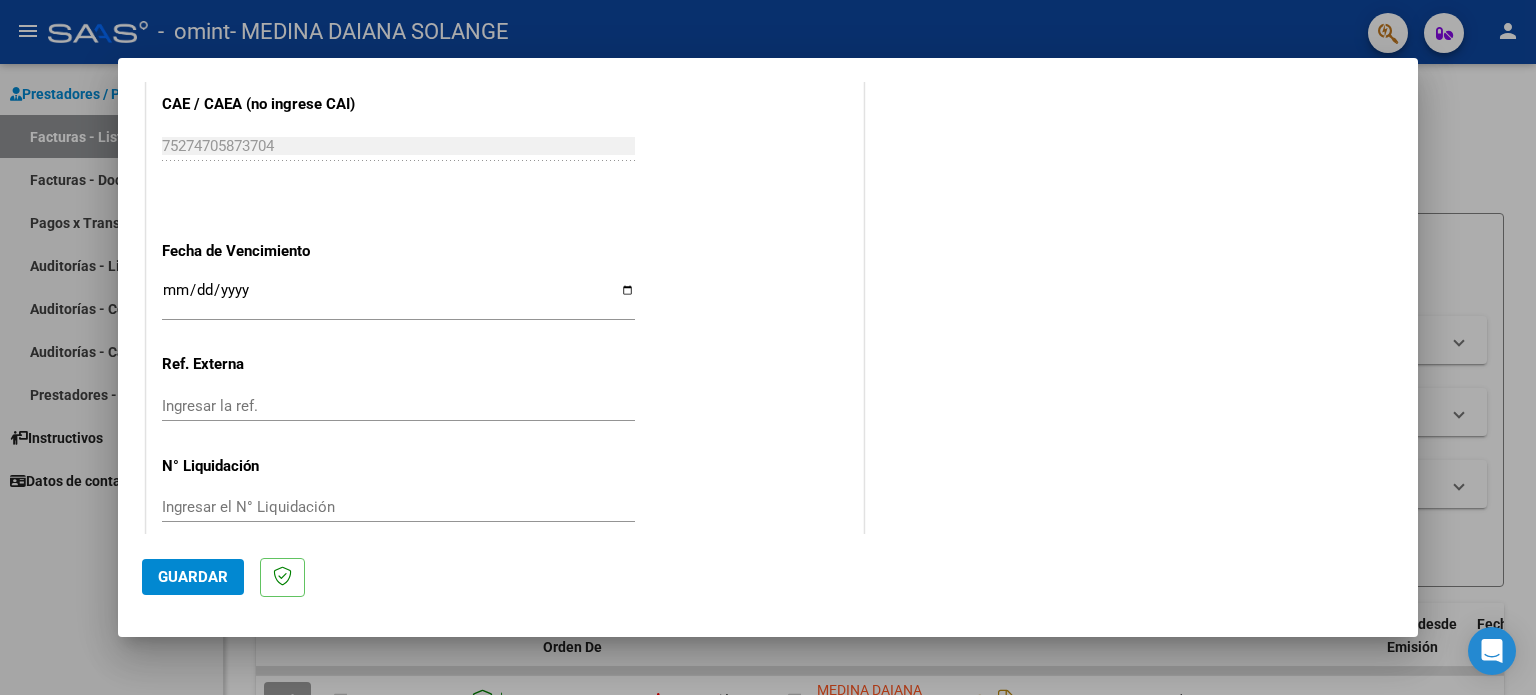 scroll, scrollTop: 1268, scrollLeft: 0, axis: vertical 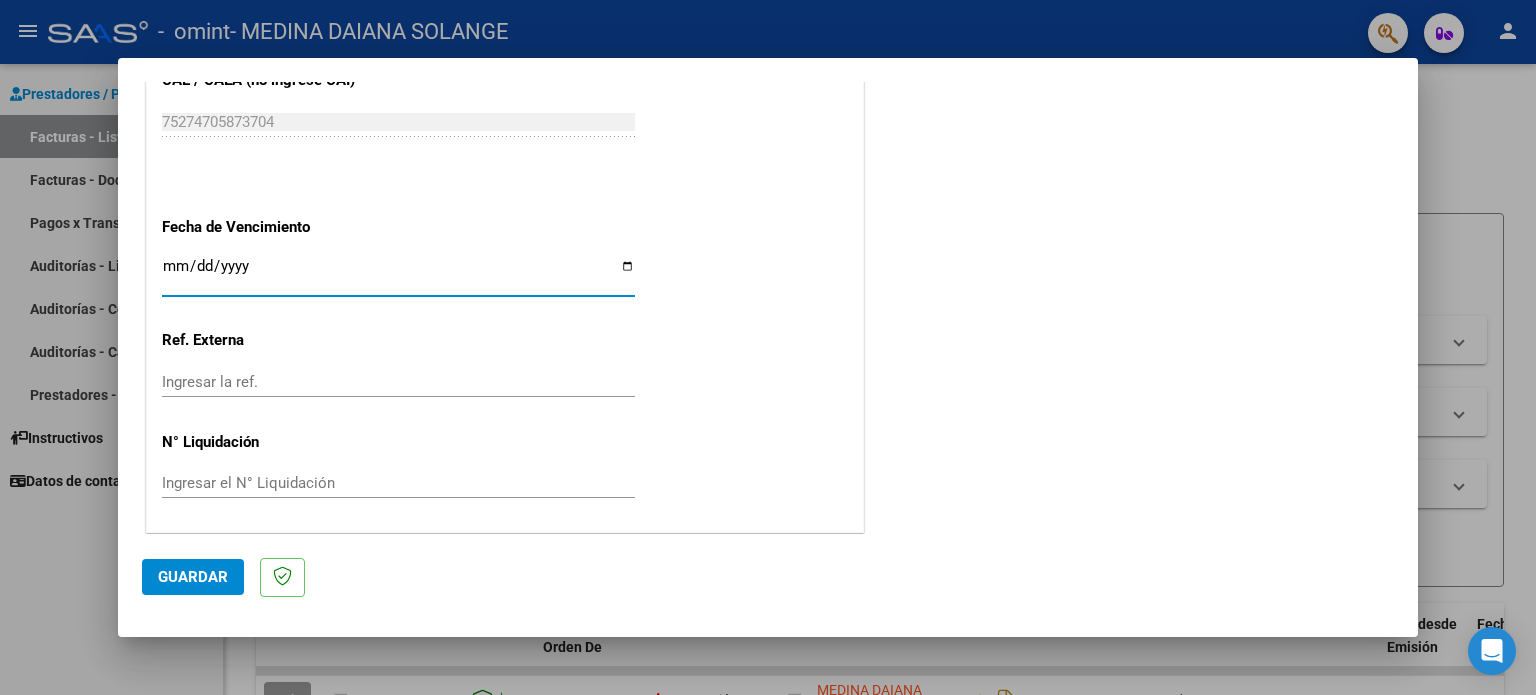 click on "Ingresar la fecha" at bounding box center (398, 274) 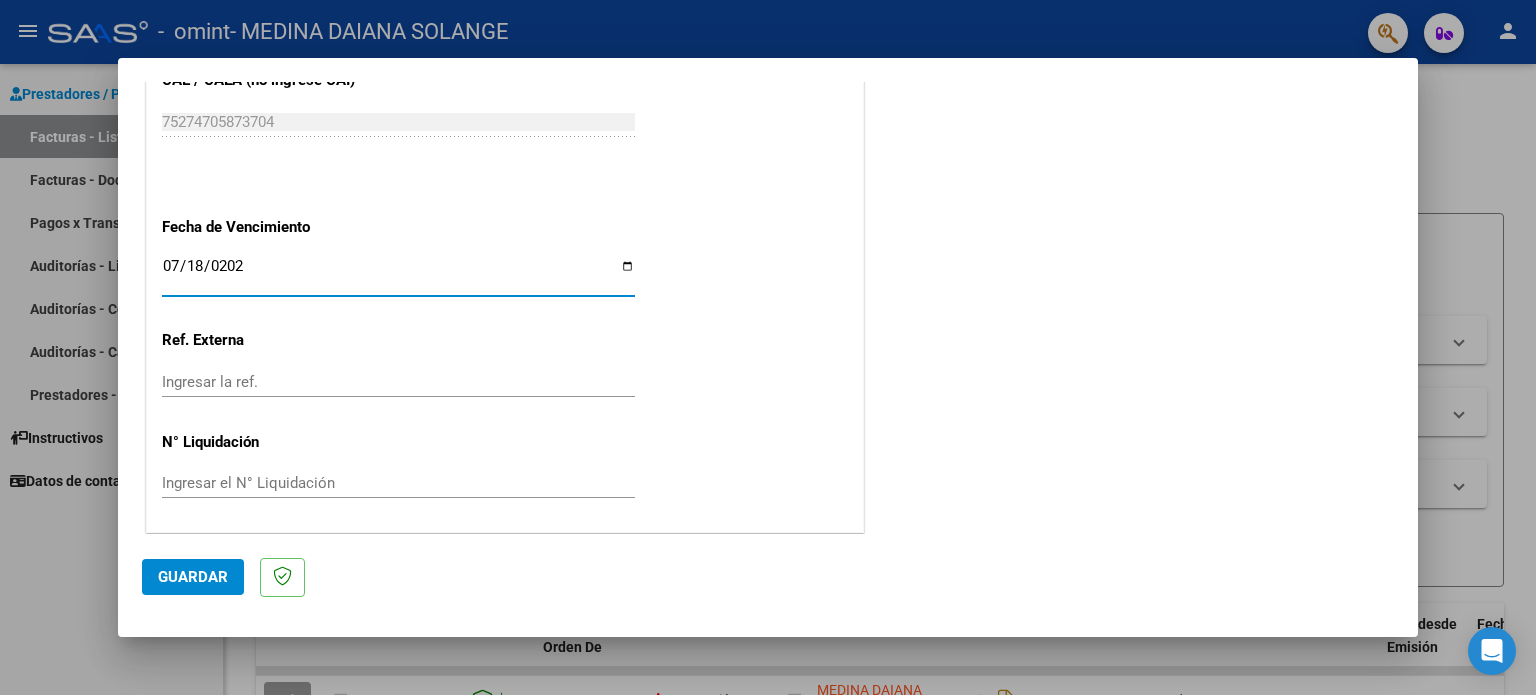 type on "2025-07-18" 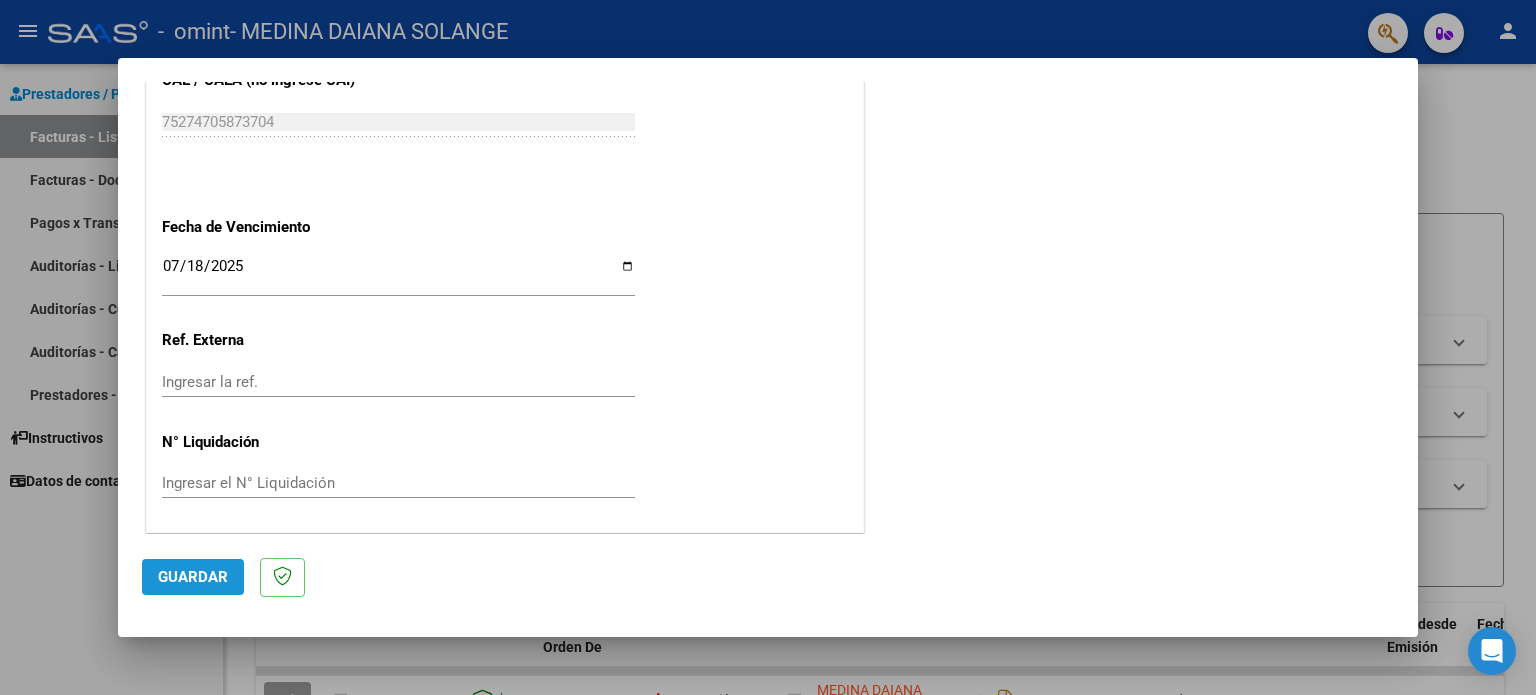 click on "Guardar" 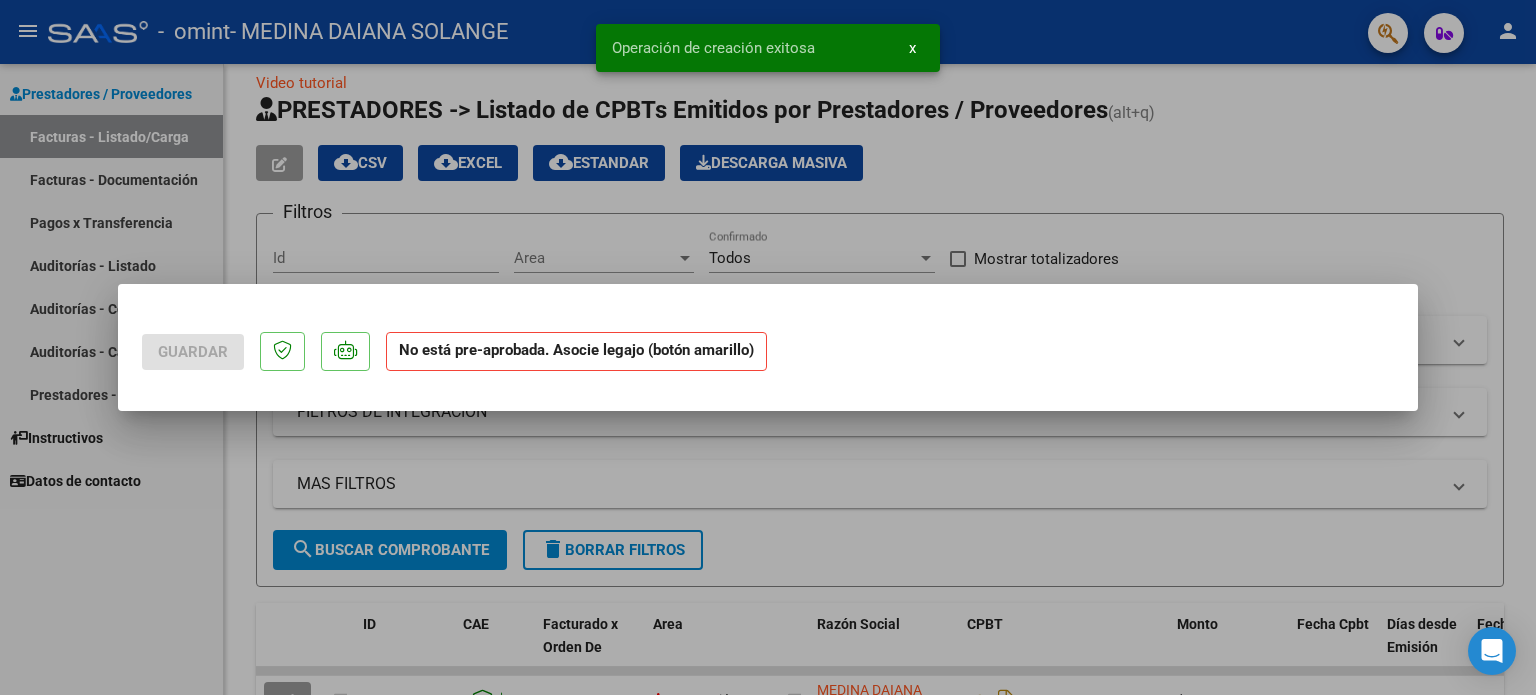 scroll, scrollTop: 0, scrollLeft: 0, axis: both 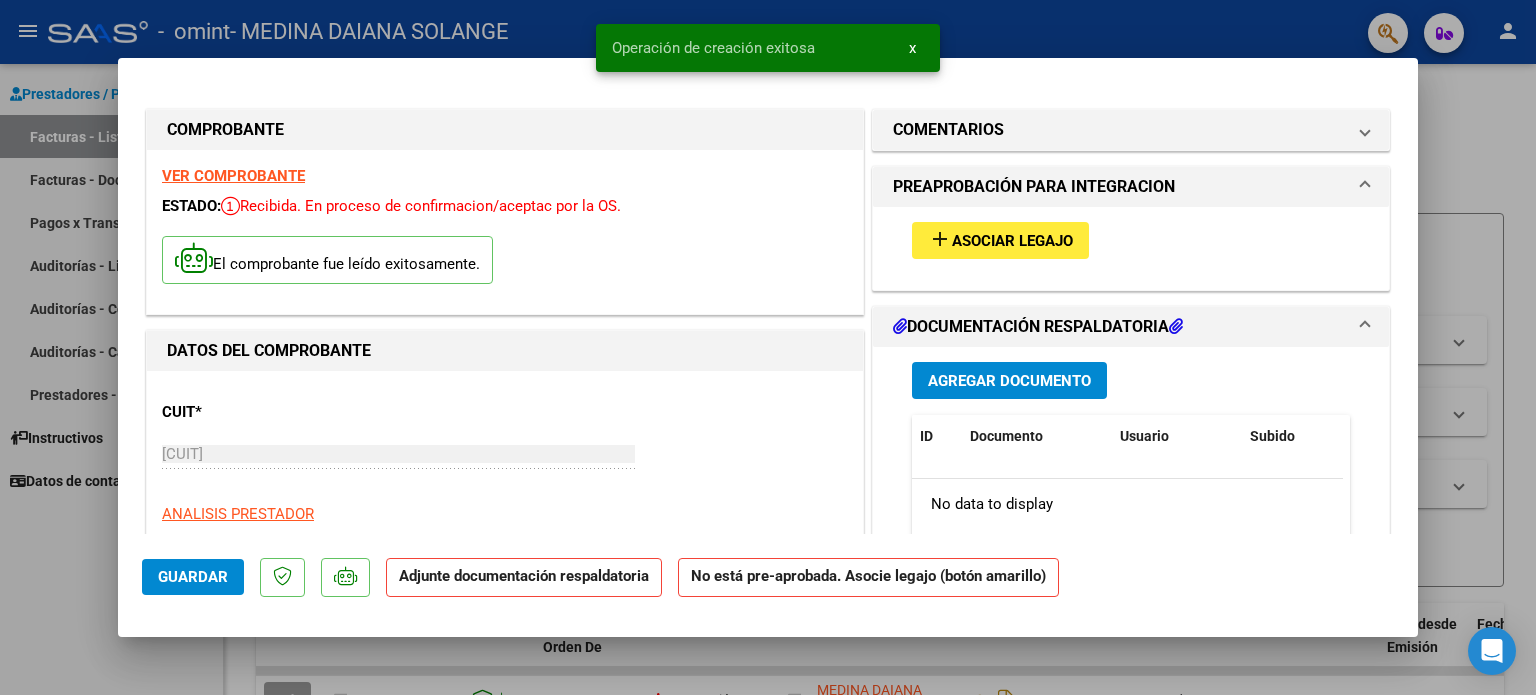 click on "add Asociar Legajo" at bounding box center [1000, 240] 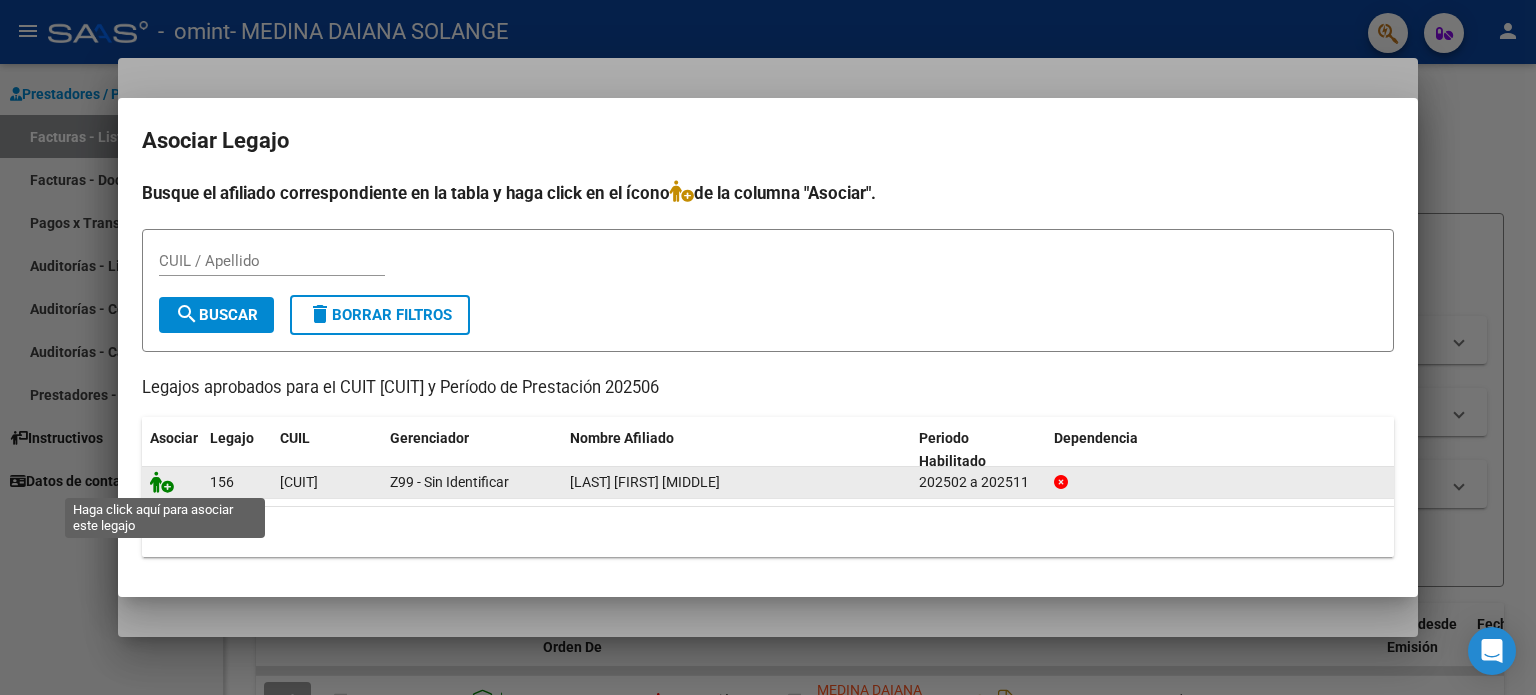 click 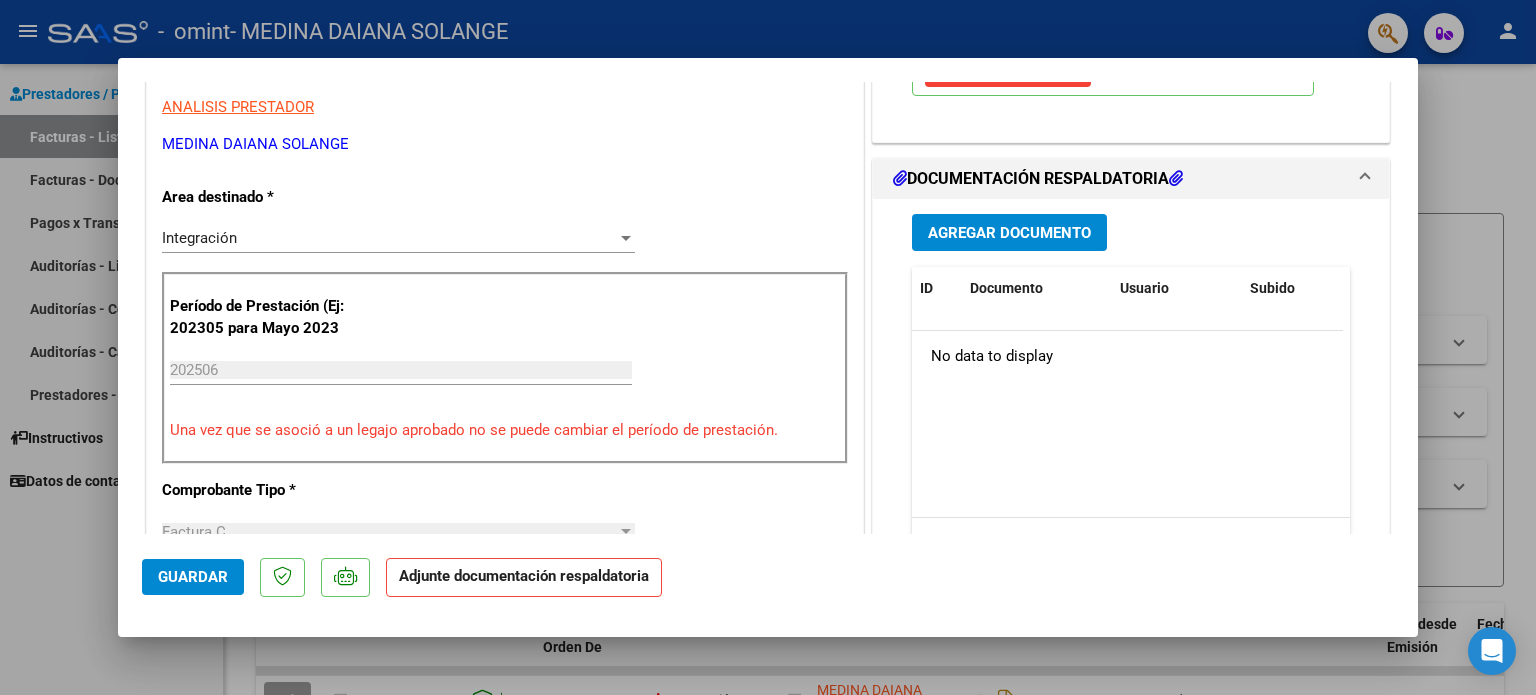 scroll, scrollTop: 410, scrollLeft: 0, axis: vertical 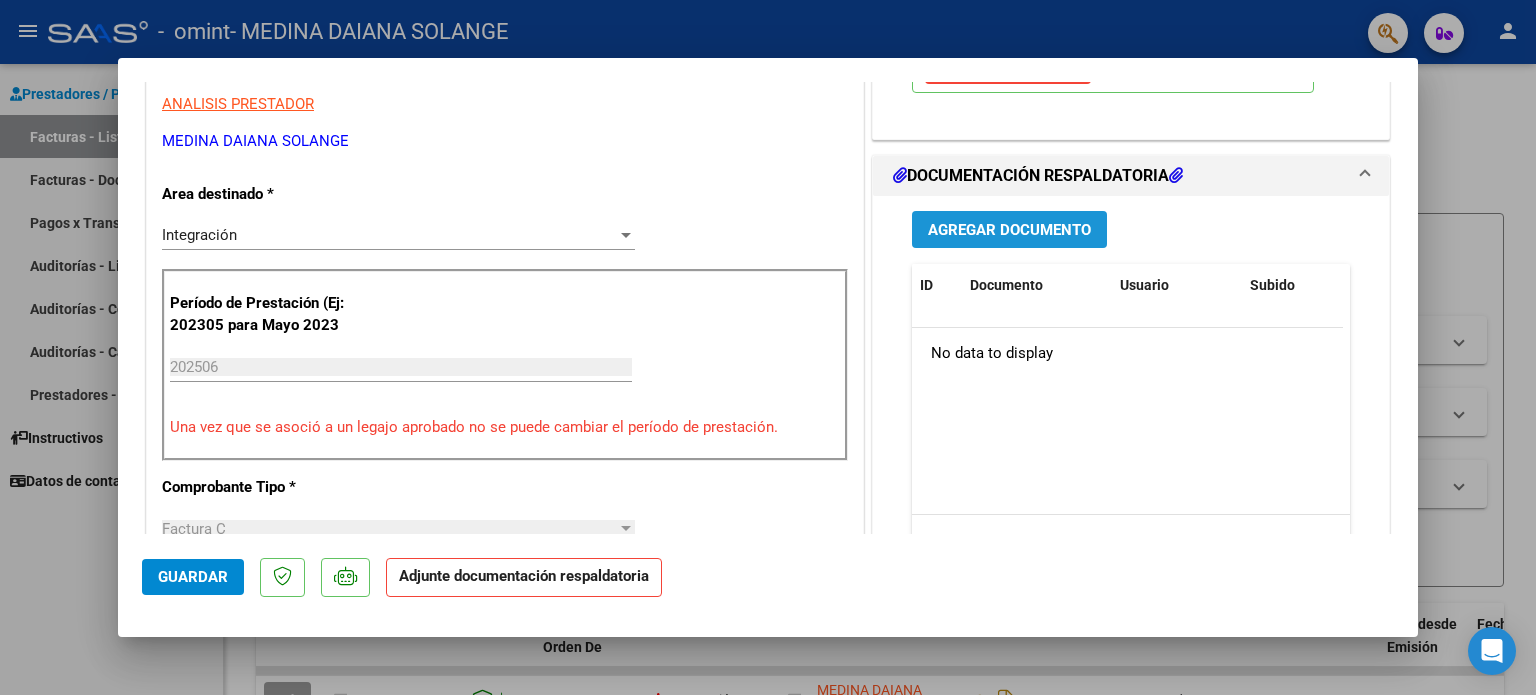 click on "Agregar Documento" at bounding box center [1009, 230] 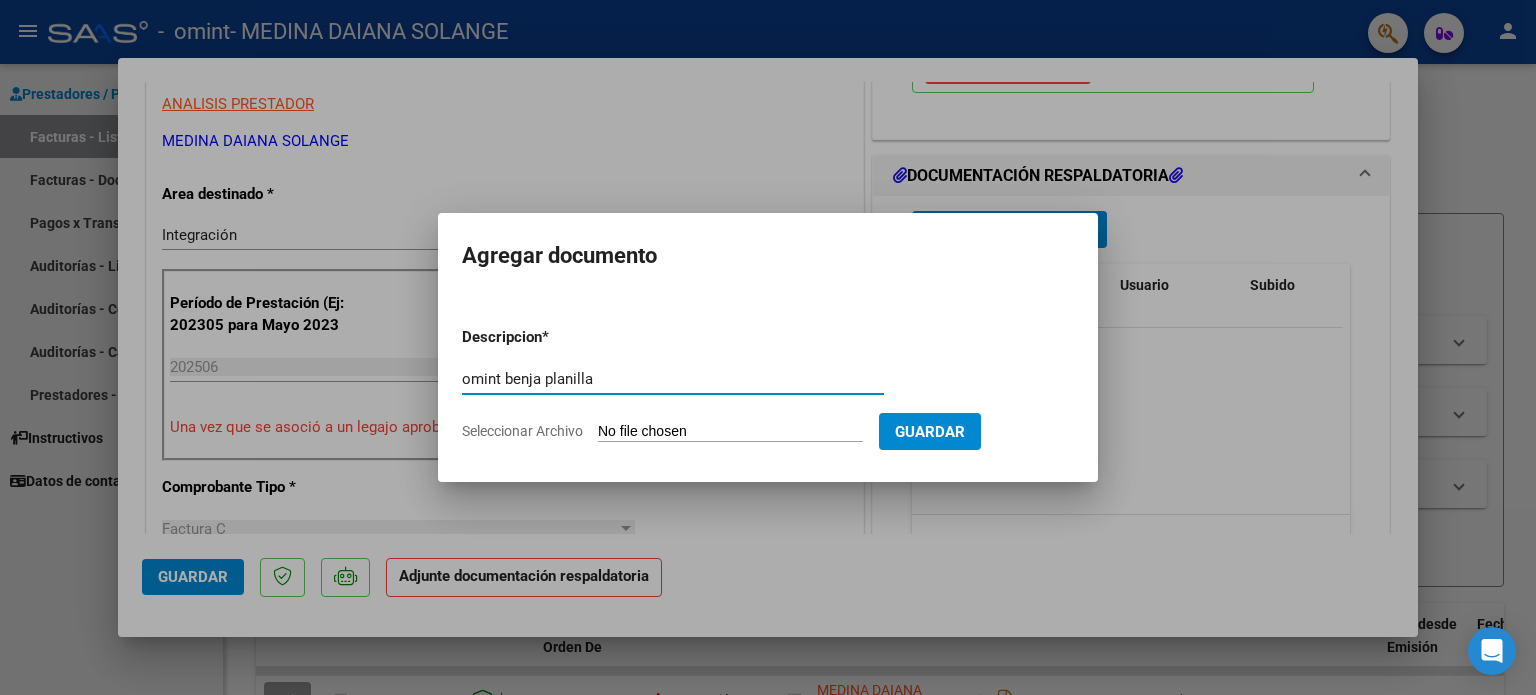 type on "omint benja planilla" 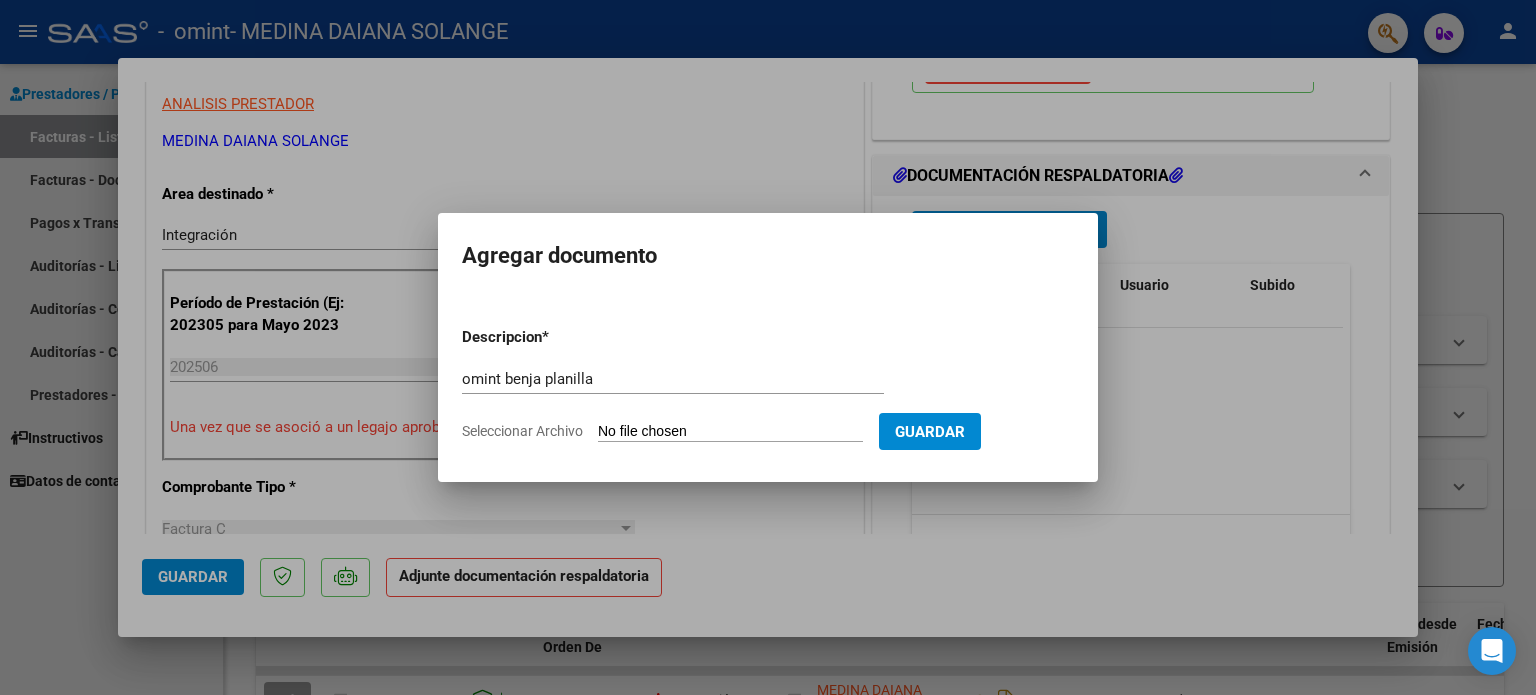 click on "Descripcion  *   omint benja planilla Escriba aquí una descripcion  Seleccionar Archivo Guardar" at bounding box center (768, 384) 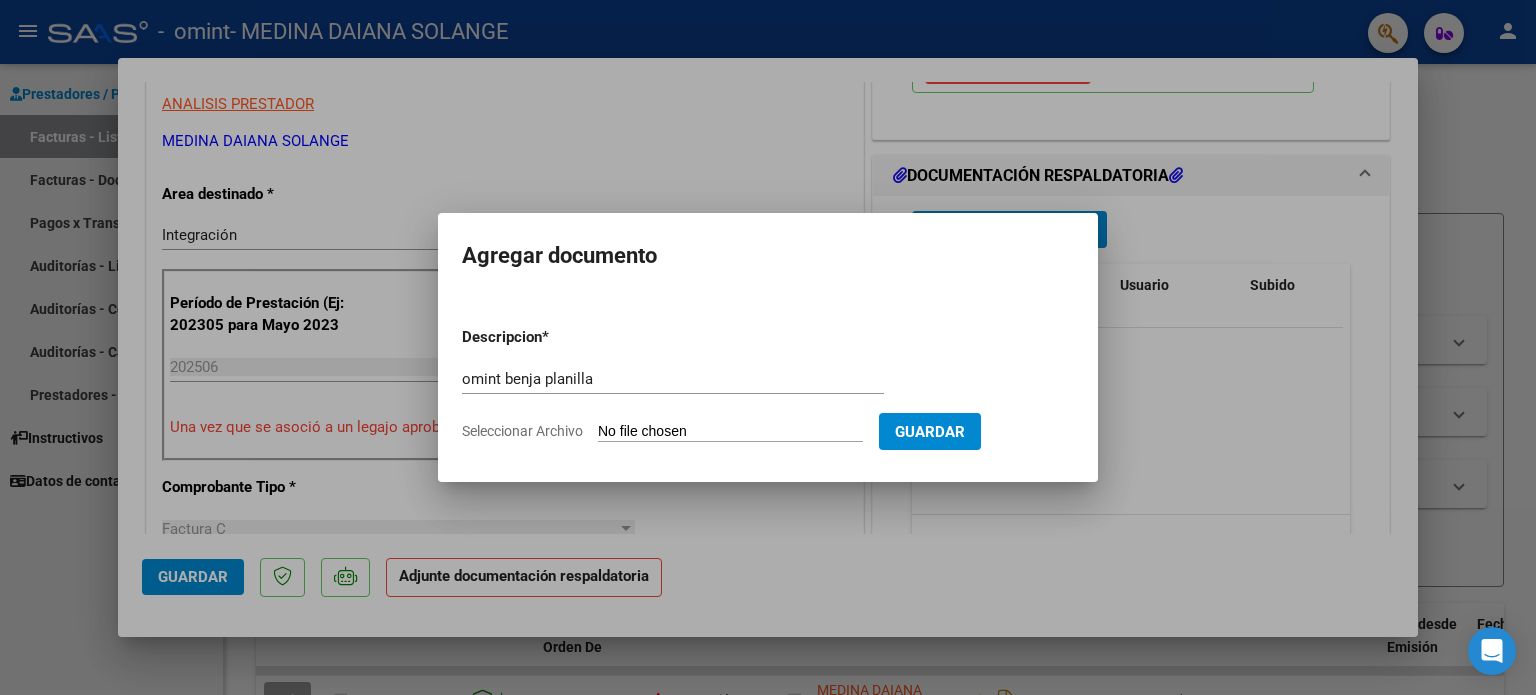 click on "Seleccionar Archivo" at bounding box center (730, 432) 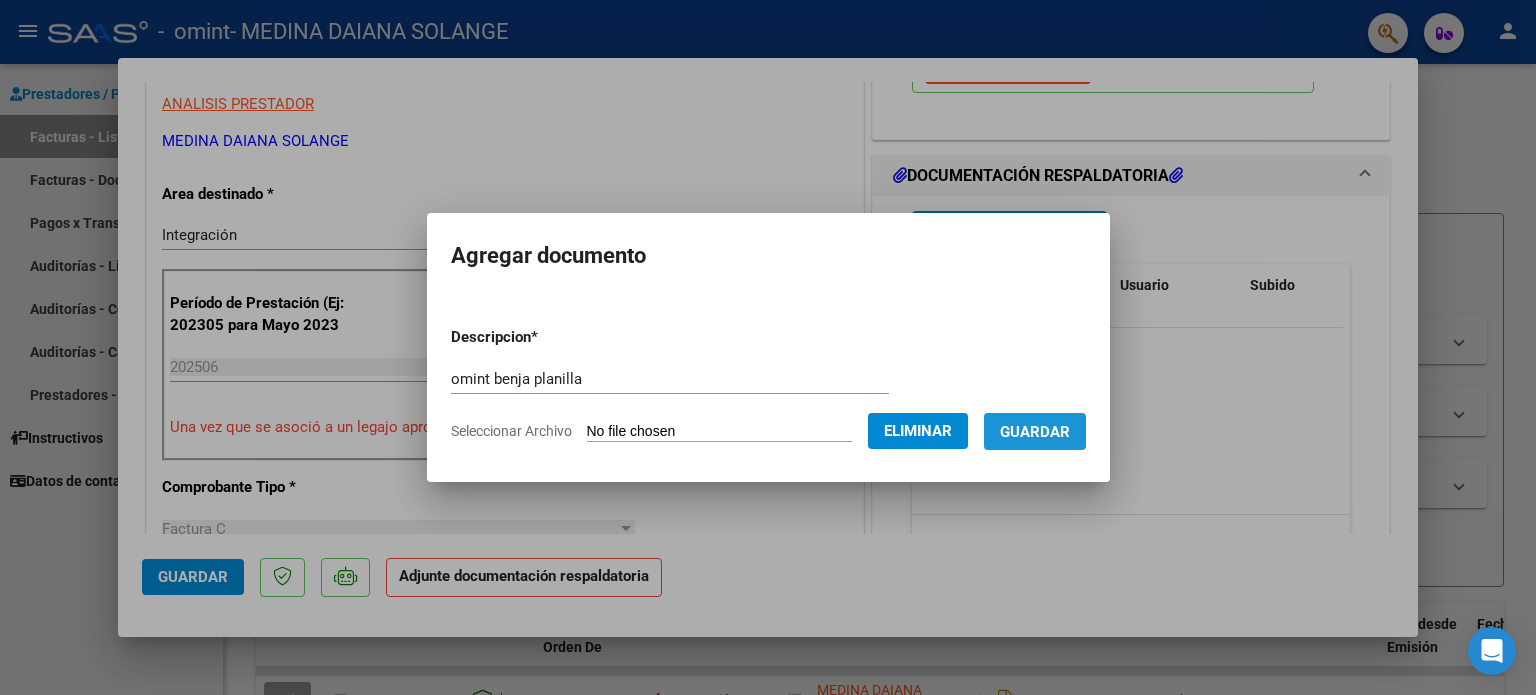 click on "Guardar" at bounding box center [1035, 432] 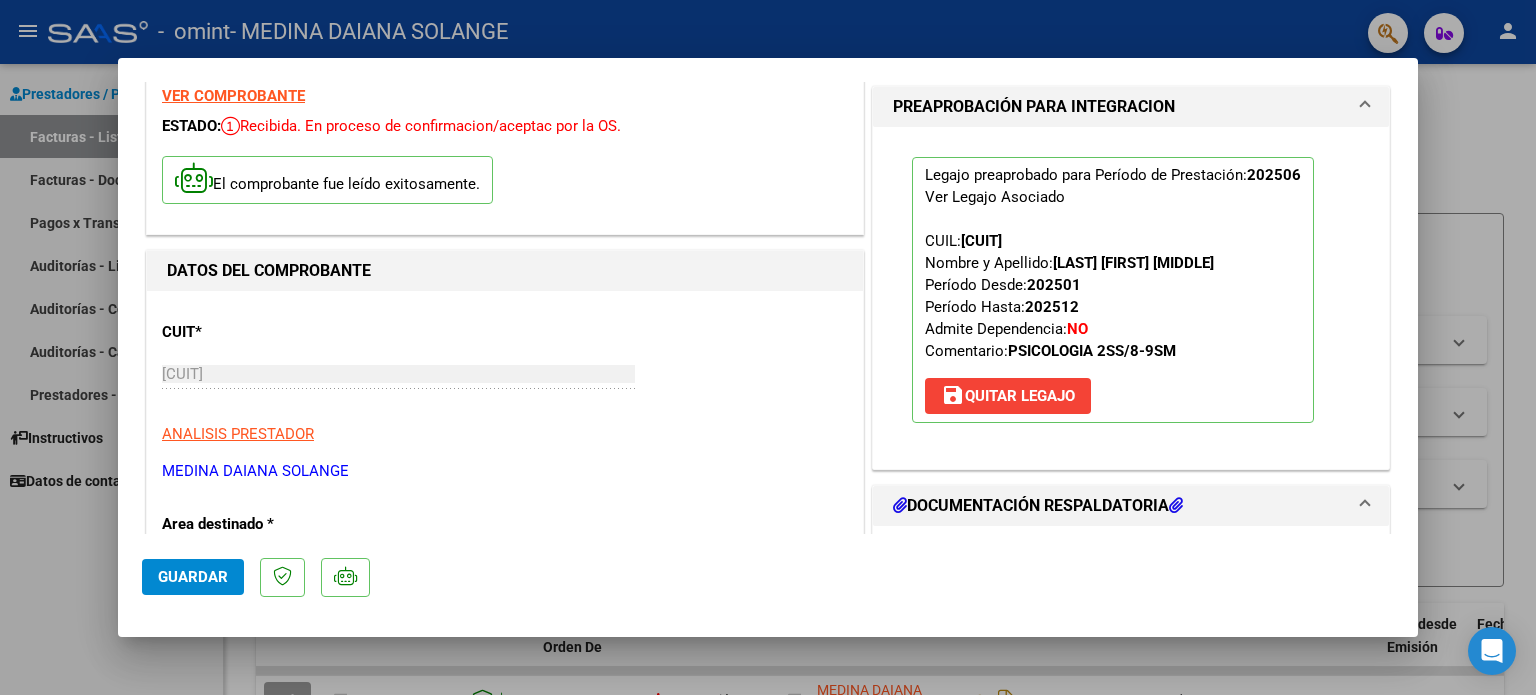 scroll, scrollTop: 0, scrollLeft: 0, axis: both 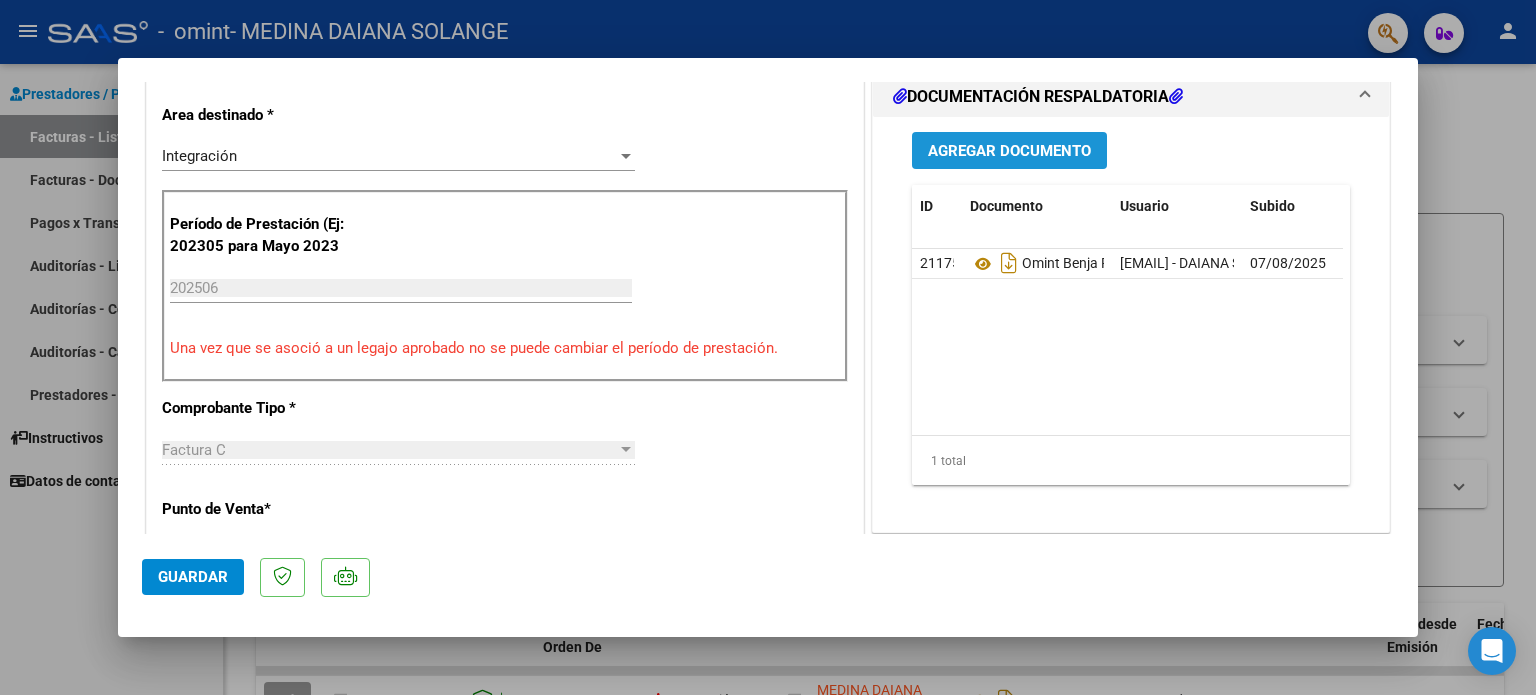 click on "Agregar Documento" at bounding box center [1009, 150] 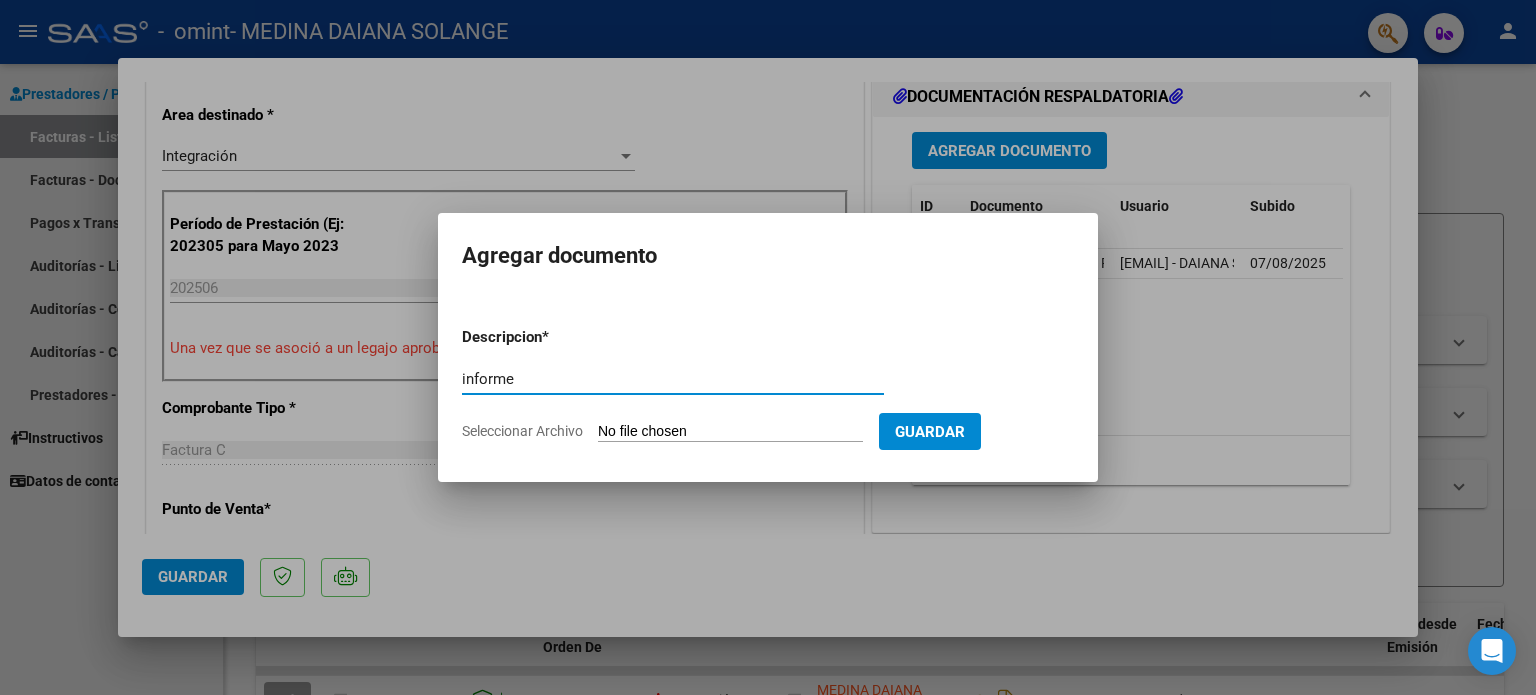 type on "informe" 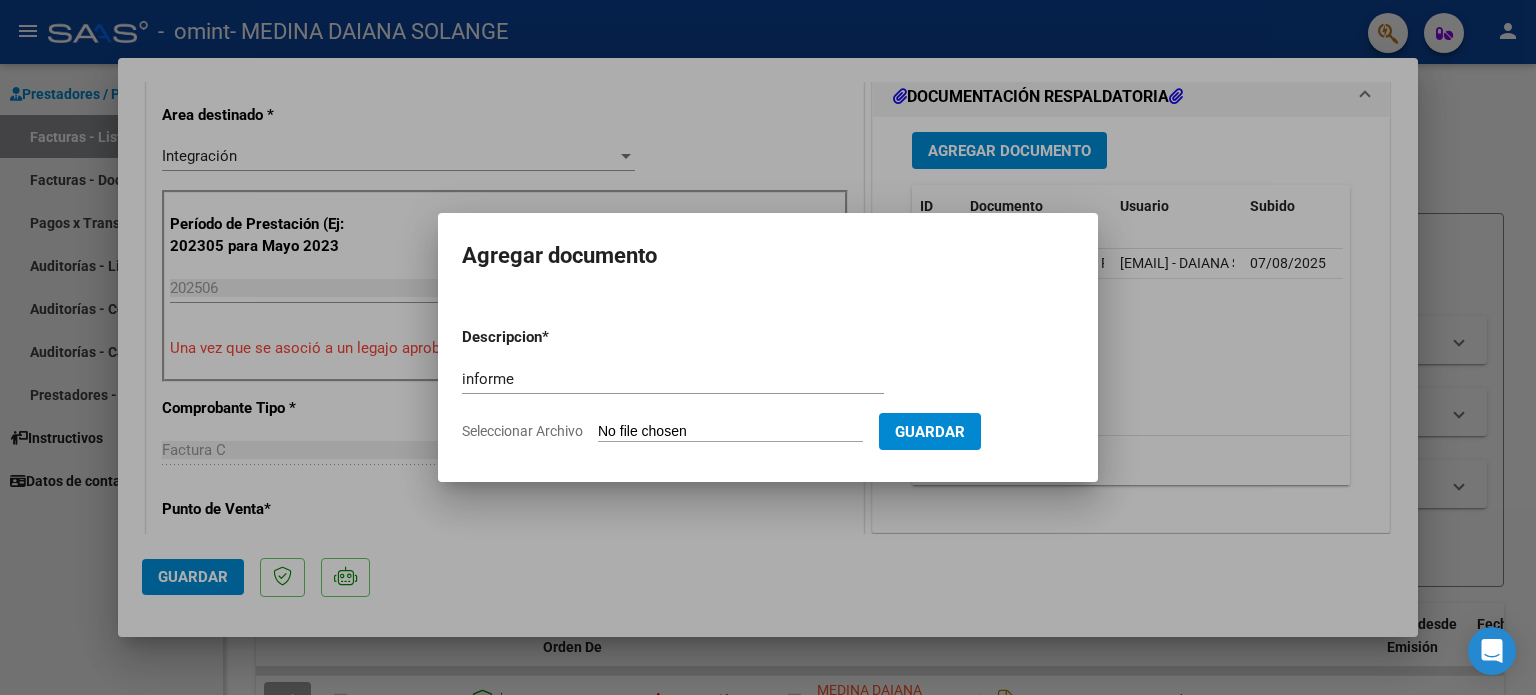 click on "Seleccionar Archivo" at bounding box center (730, 432) 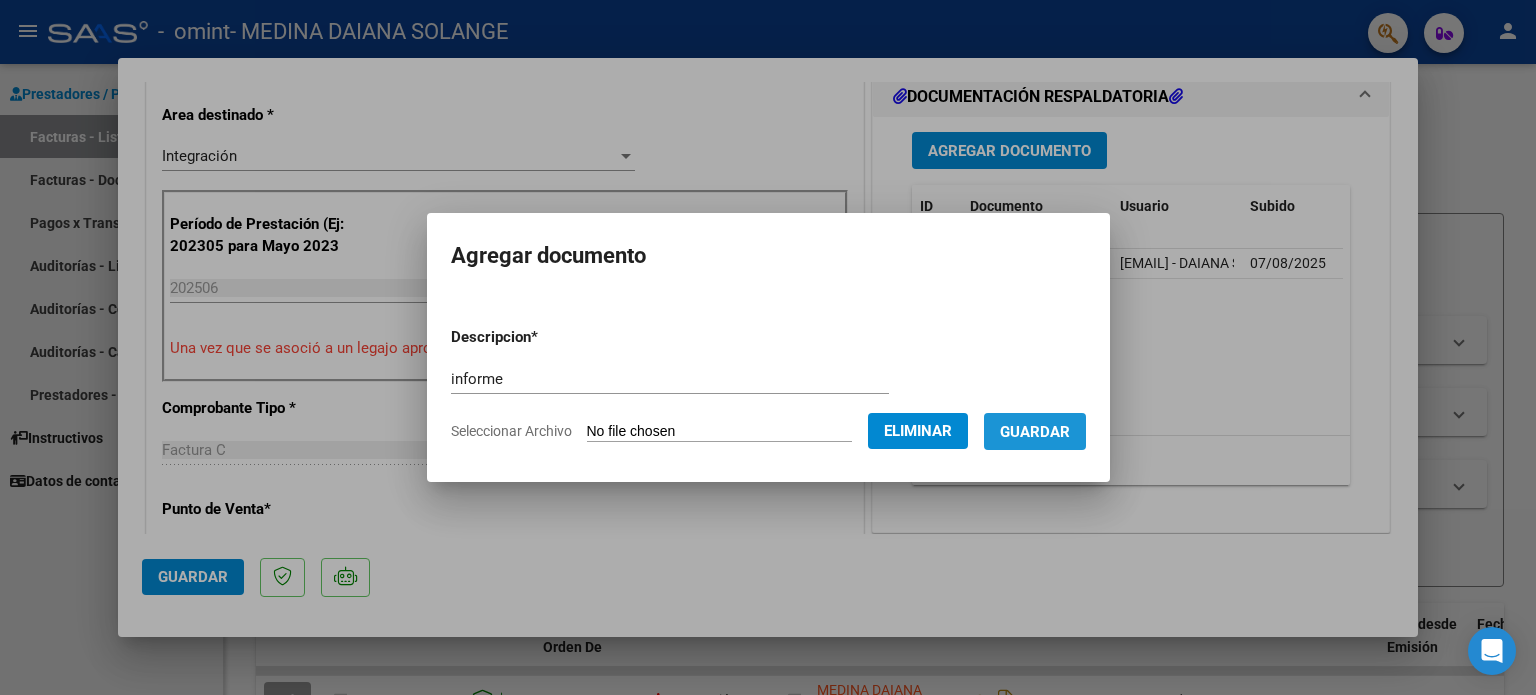 click on "Guardar" at bounding box center [1035, 432] 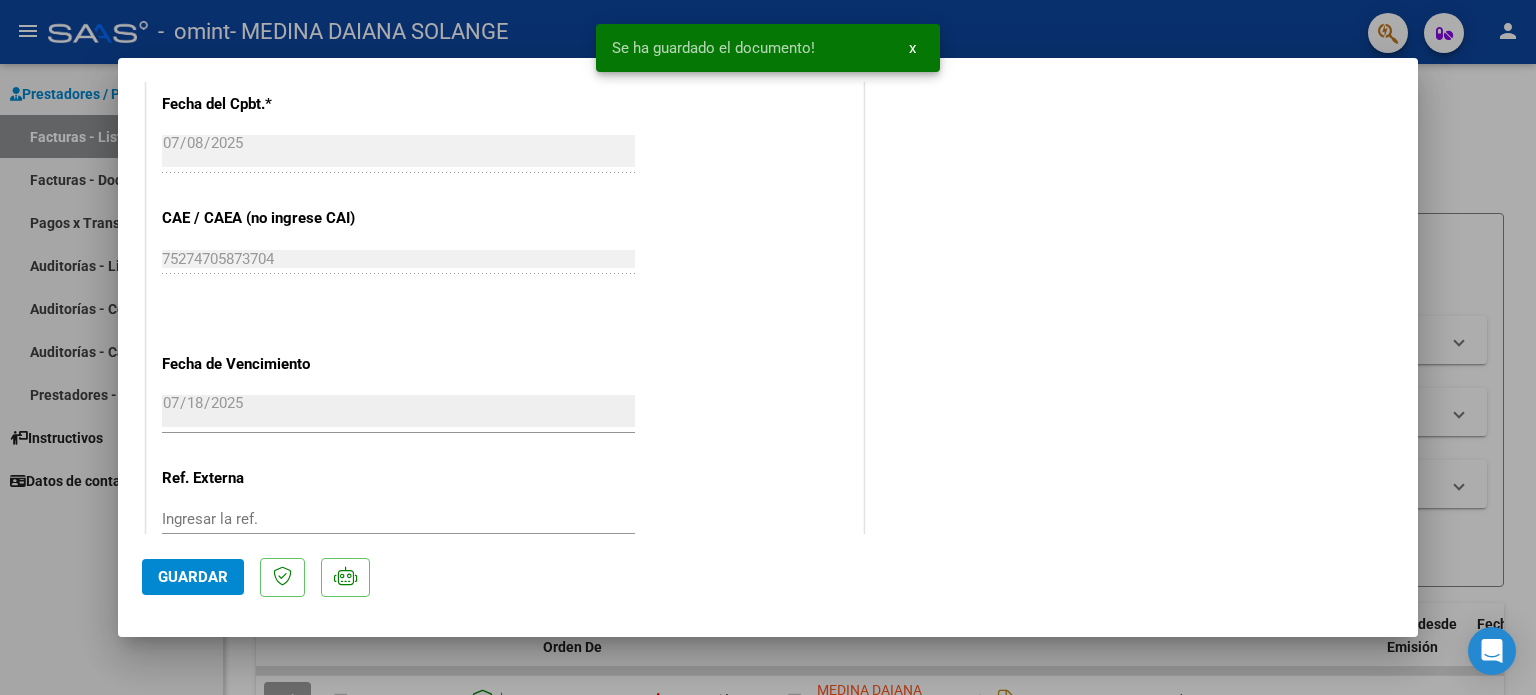 scroll, scrollTop: 1336, scrollLeft: 0, axis: vertical 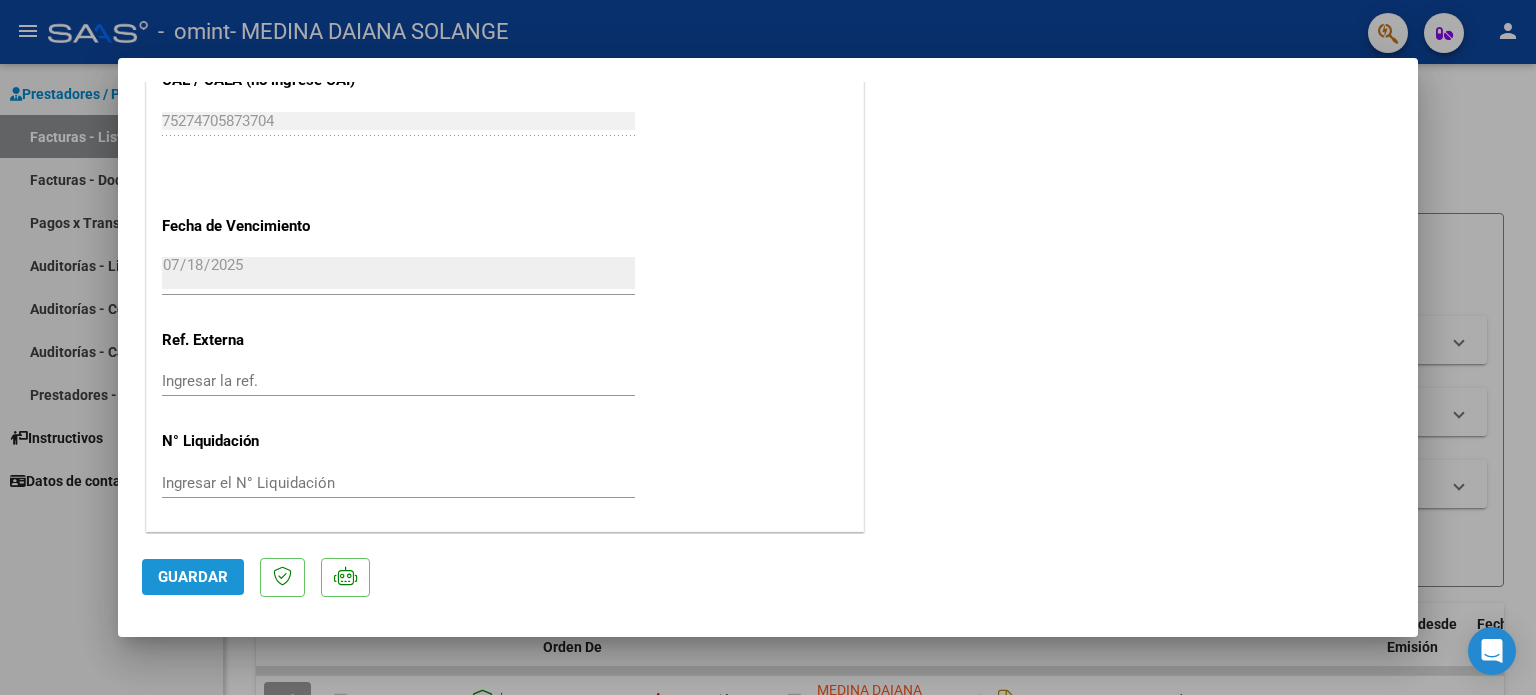click on "Guardar" 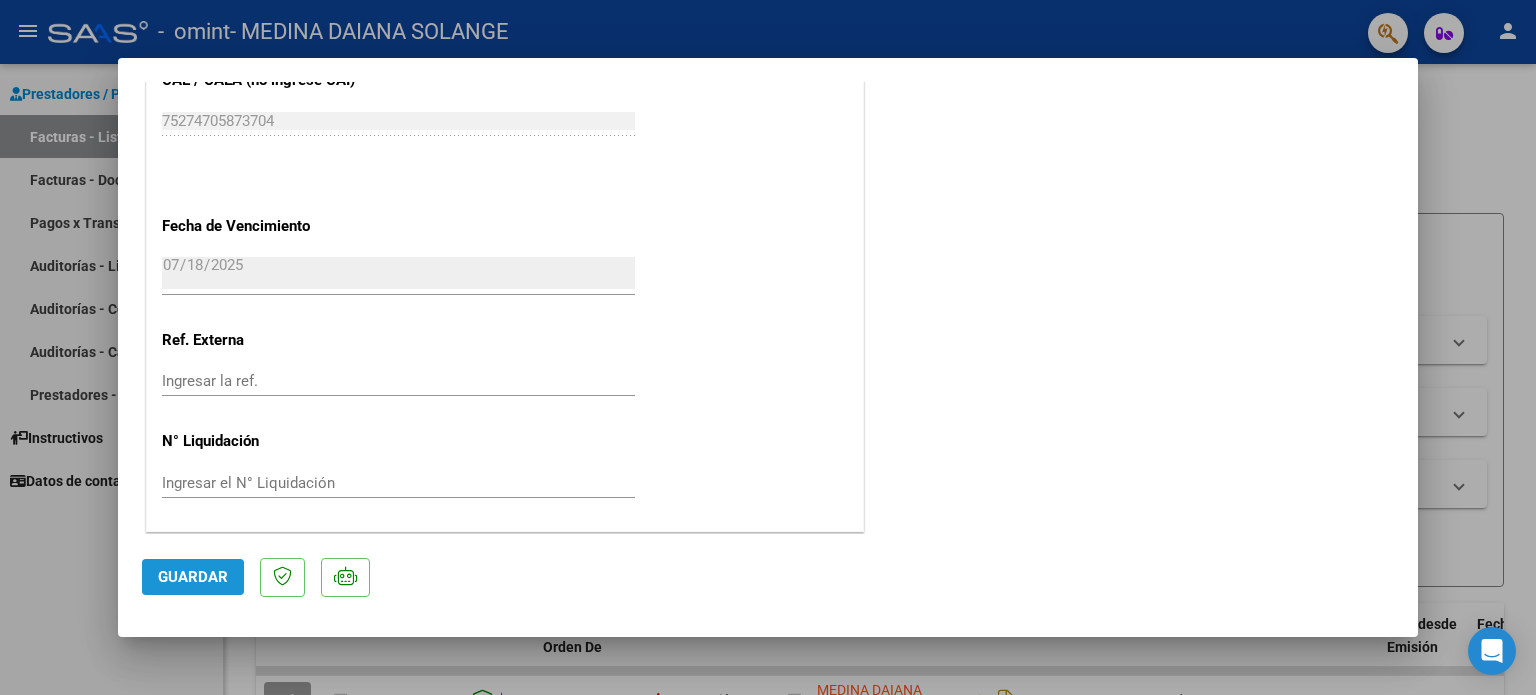 click on "Guardar" 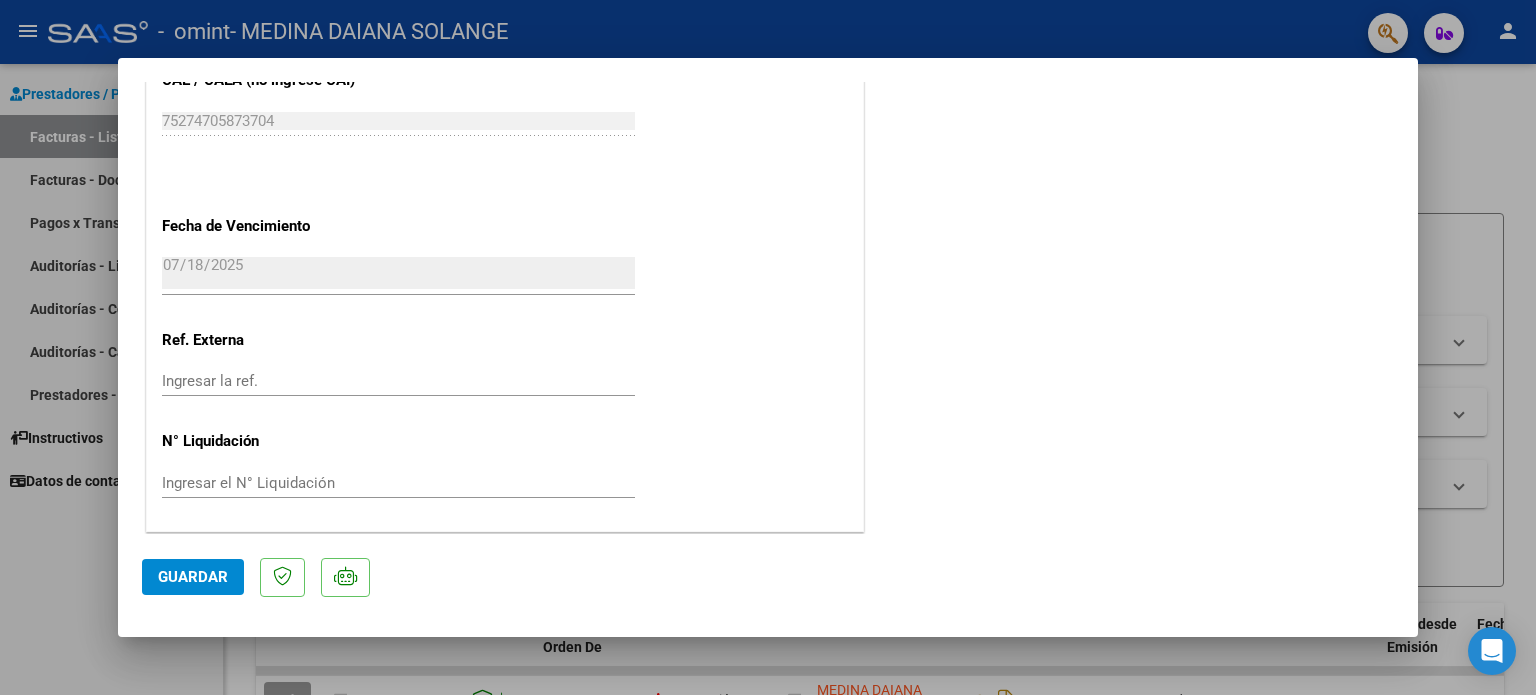 click at bounding box center [768, 347] 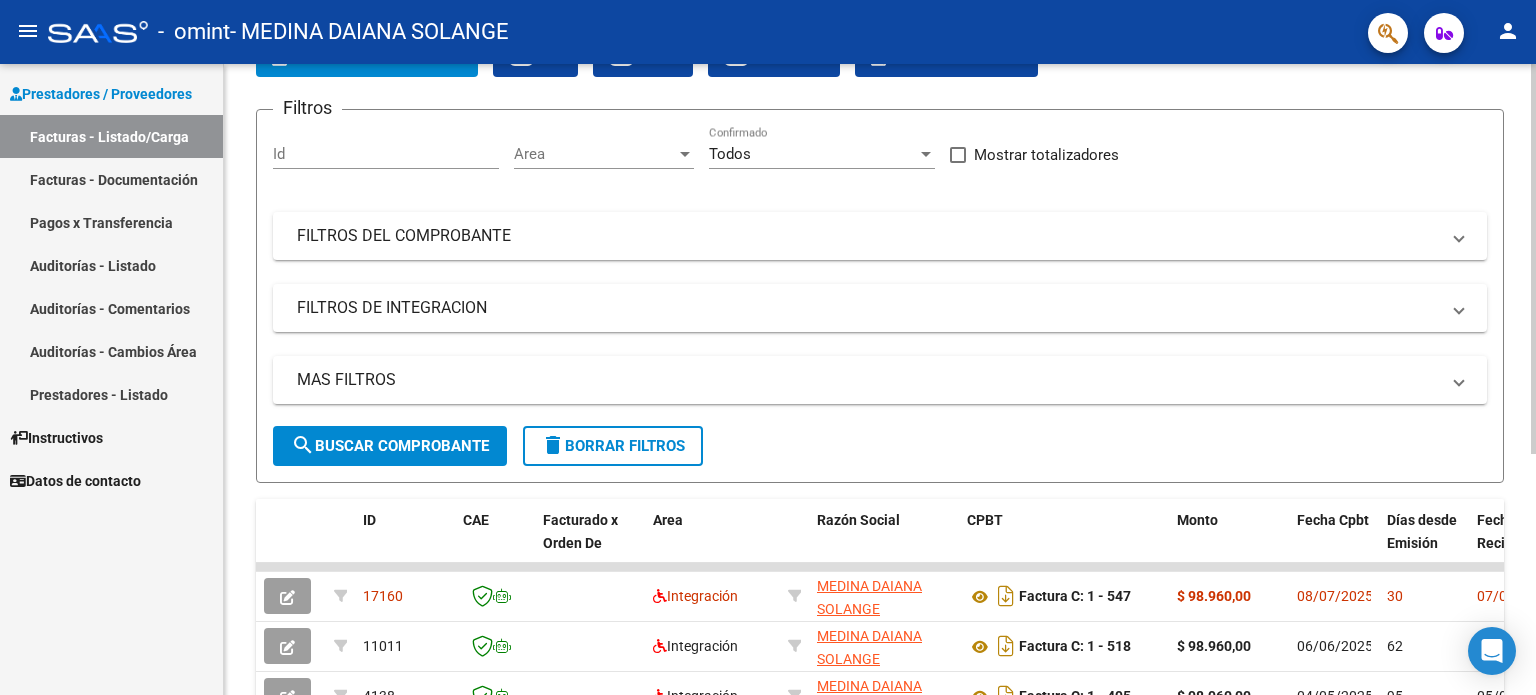 scroll, scrollTop: 0, scrollLeft: 0, axis: both 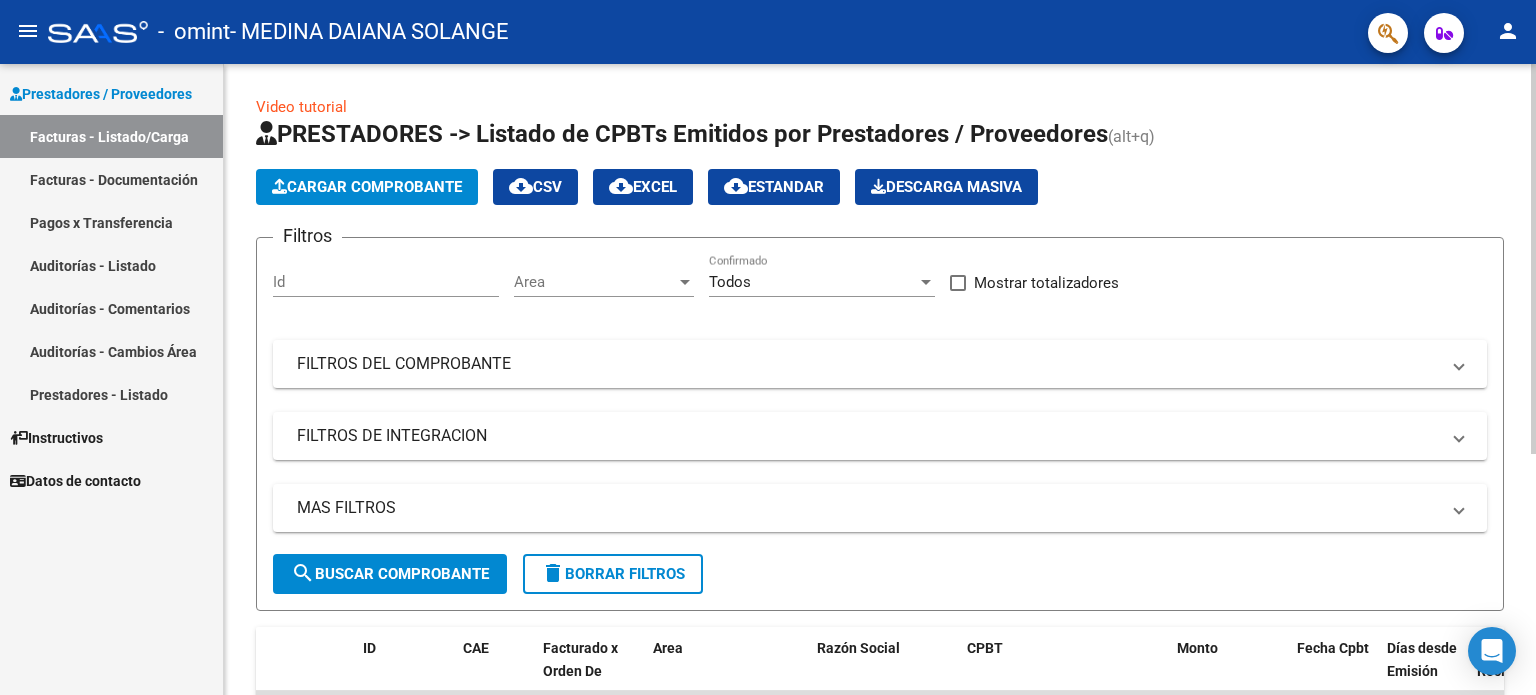 click on "menu -   omint   - MEDINA DAIANA SOLANGE person    Prestadores / Proveedores Facturas - Listado/Carga Facturas - Documentación Pagos x Transferencia Auditorías - Listado Auditorías - Comentarios Auditorías - Cambios Área Prestadores - Listado    Instructivos    Datos de contacto  Video tutorial   PRESTADORES -> Listado de CPBTs Emitidos por Prestadores / Proveedores (alt+q)   Cargar Comprobante
cloud_download  CSV  cloud_download  EXCEL  cloud_download  Estandar   Descarga Masiva
Filtros Id Area Area Todos Confirmado   Mostrar totalizadores   FILTROS DEL COMPROBANTE  Comprobante Tipo Comprobante Tipo Start date – End date Fec. Comprobante Desde / Hasta Días Emisión Desde(cant. días) Días Emisión Hasta(cant. días) CUIT / Razón Social Pto. Venta Nro. Comprobante Código SSS CAE Válido CAE Válido Todos Cargado Módulo Hosp. Todos Tiene facturacion Apócrifa Hospital Refes  FILTROS DE INTEGRACION  Período De Prestación Campos del Archivo de Rendición Devuelto x SSS (dr_envio) Todos Op" 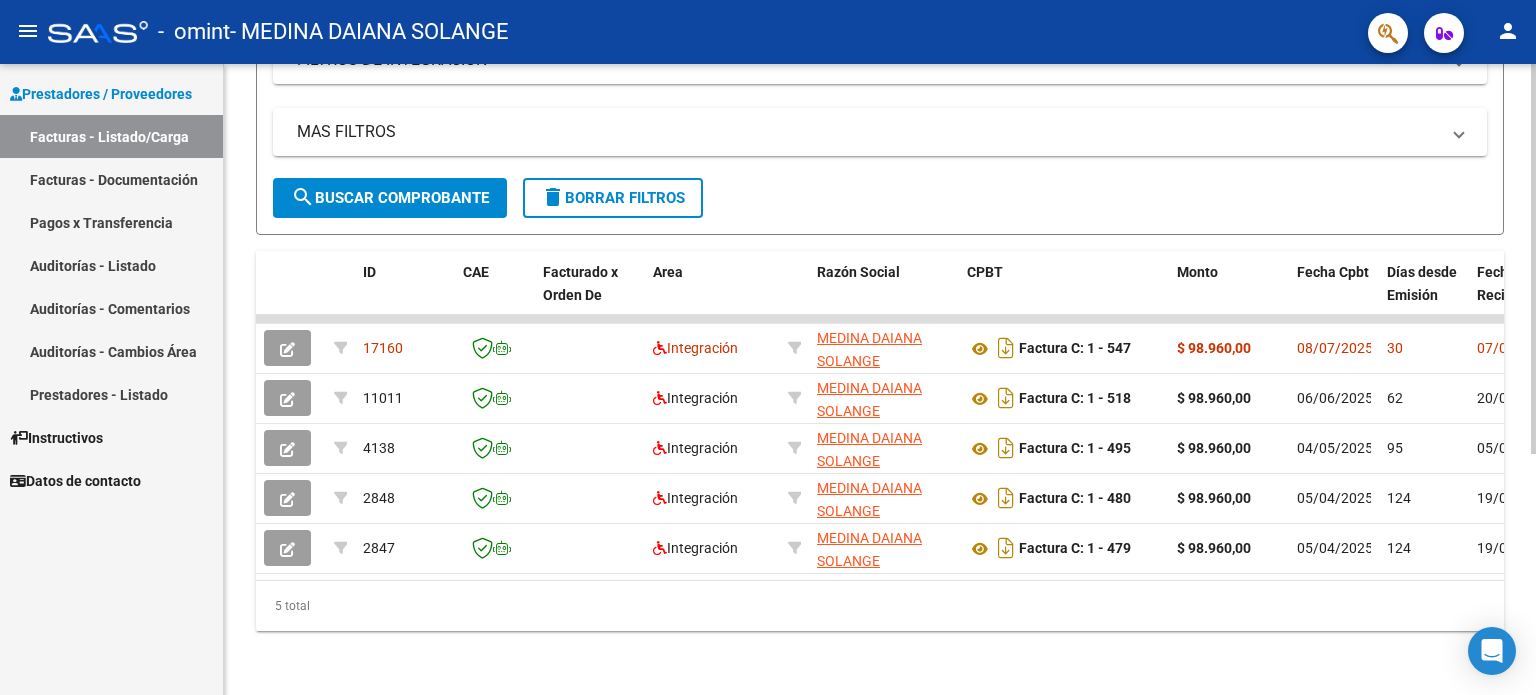 click on "Video tutorial   PRESTADORES -> Listado de CPBTs Emitidos por Prestadores / Proveedores (alt+q)   Cargar Comprobante
cloud_download  CSV  cloud_download  EXCEL  cloud_download  Estandar   Descarga Masiva
Filtros Id Area Area Todos Confirmado   Mostrar totalizadores   FILTROS DEL COMPROBANTE  Comprobante Tipo Comprobante Tipo Start date – End date Fec. Comprobante Desde / Hasta Días Emisión Desde(cant. días) Días Emisión Hasta(cant. días) CUIT / Razón Social Pto. Venta Nro. Comprobante Código SSS CAE Válido CAE Válido Todos Cargado Módulo Hosp. Todos Tiene facturacion Apócrifa Hospital Refes  FILTROS DE INTEGRACION  Período De Prestación Campos del Archivo de Rendición Devuelto x SSS (dr_envio) Todos Rendido x SSS (dr_envio) Tipo de Registro Tipo de Registro Período Presentación Período Presentación Campos del Legajo Asociado (preaprobación) Afiliado Legajo (cuil/nombre) Todos Solo facturas preaprobadas  MAS FILTROS  Todos Con Doc. Respaldatoria Todos Con Trazabilidad Todos – –" 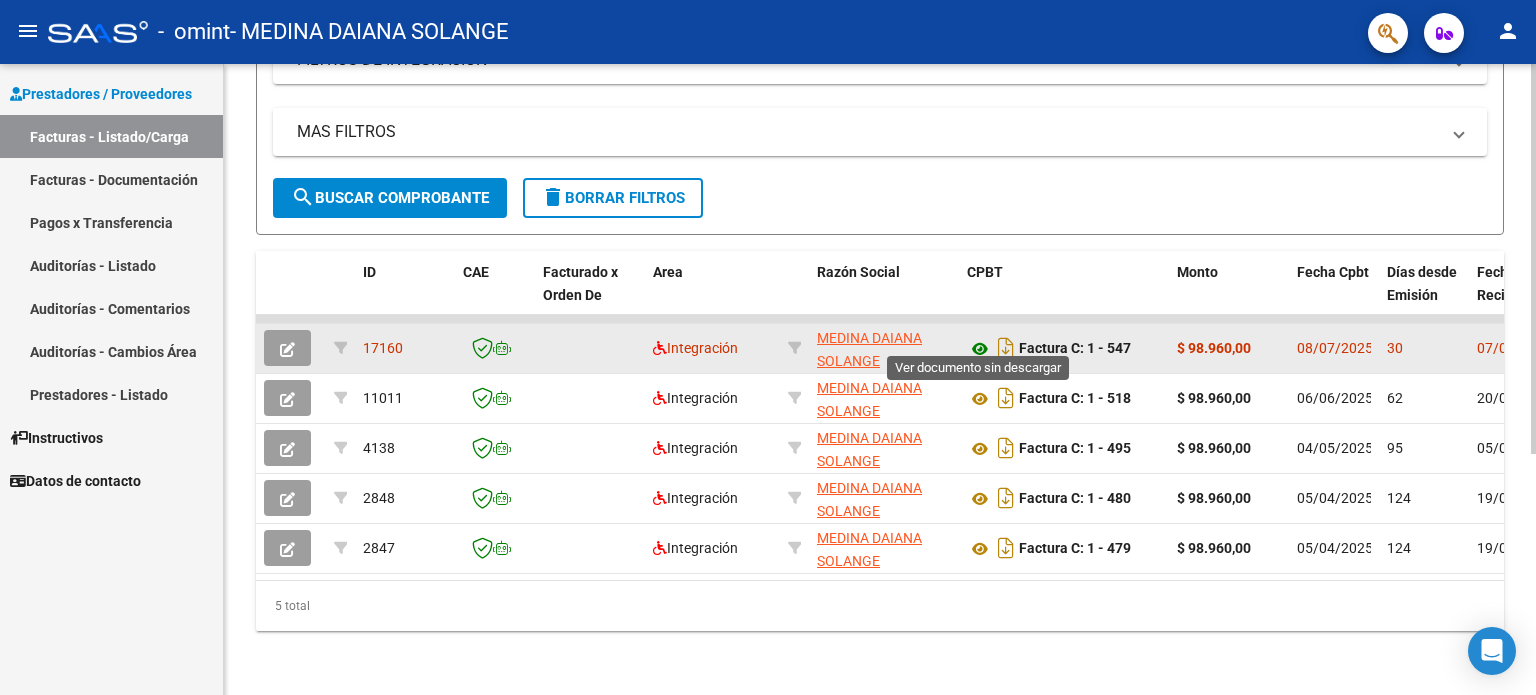 click 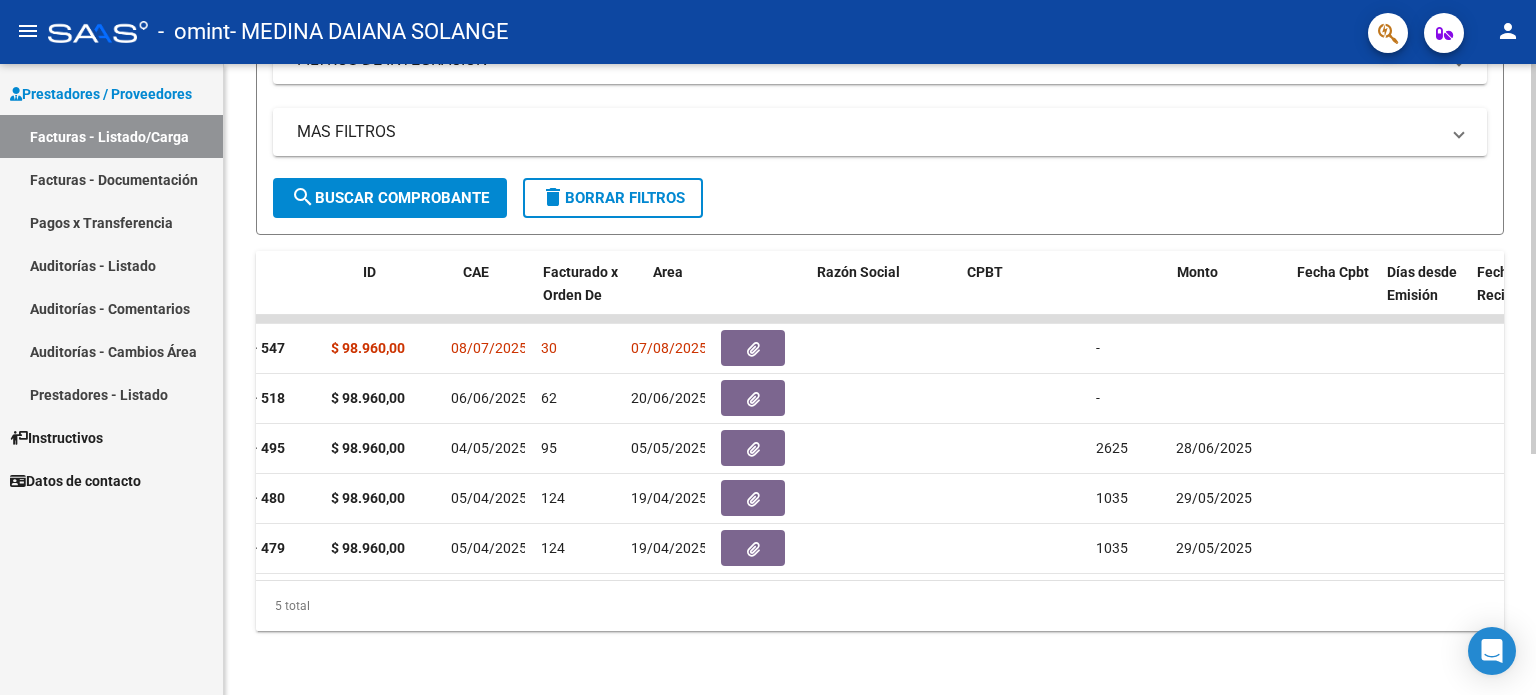 scroll, scrollTop: 0, scrollLeft: 0, axis: both 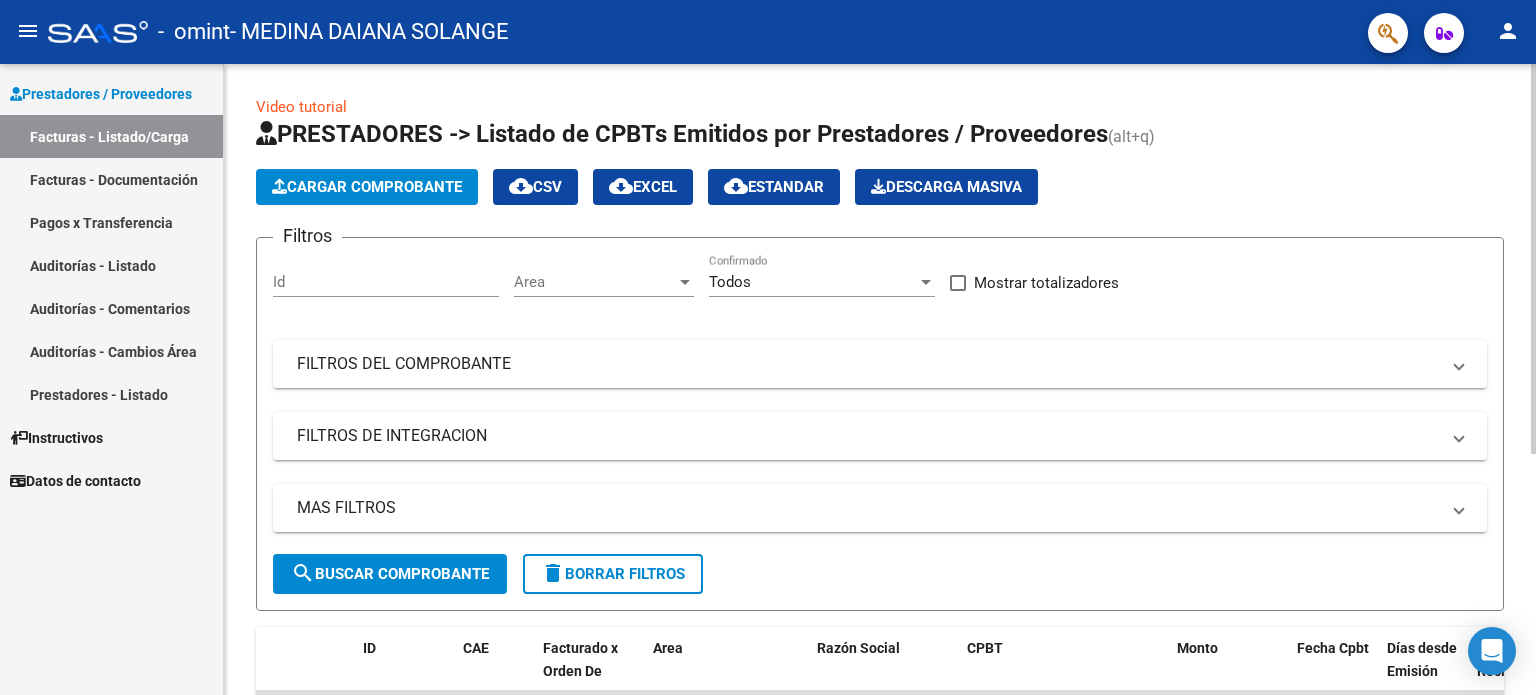 click on "Video tutorial   PRESTADORES -> Listado de CPBTs Emitidos por Prestadores / Proveedores (alt+q)   Cargar Comprobante
cloud_download  CSV  cloud_download  EXCEL  cloud_download  Estandar   Descarga Masiva
Filtros Id Area Area Todos Confirmado   Mostrar totalizadores   FILTROS DEL COMPROBANTE  Comprobante Tipo Comprobante Tipo Start date – End date Fec. Comprobante Desde / Hasta Días Emisión Desde(cant. días) Días Emisión Hasta(cant. días) CUIT / Razón Social Pto. Venta Nro. Comprobante Código SSS CAE Válido CAE Válido Todos Cargado Módulo Hosp. Todos Tiene facturacion Apócrifa Hospital Refes  FILTROS DE INTEGRACION  Período De Prestación Campos del Archivo de Rendición Devuelto x SSS (dr_envio) Todos Rendido x SSS (dr_envio) Tipo de Registro Tipo de Registro Período Presentación Período Presentación Campos del Legajo Asociado (preaprobación) Afiliado Legajo (cuil/nombre) Todos Solo facturas preaprobadas  MAS FILTROS  Todos Con Doc. Respaldatoria Todos Con Trazabilidad Todos – –" 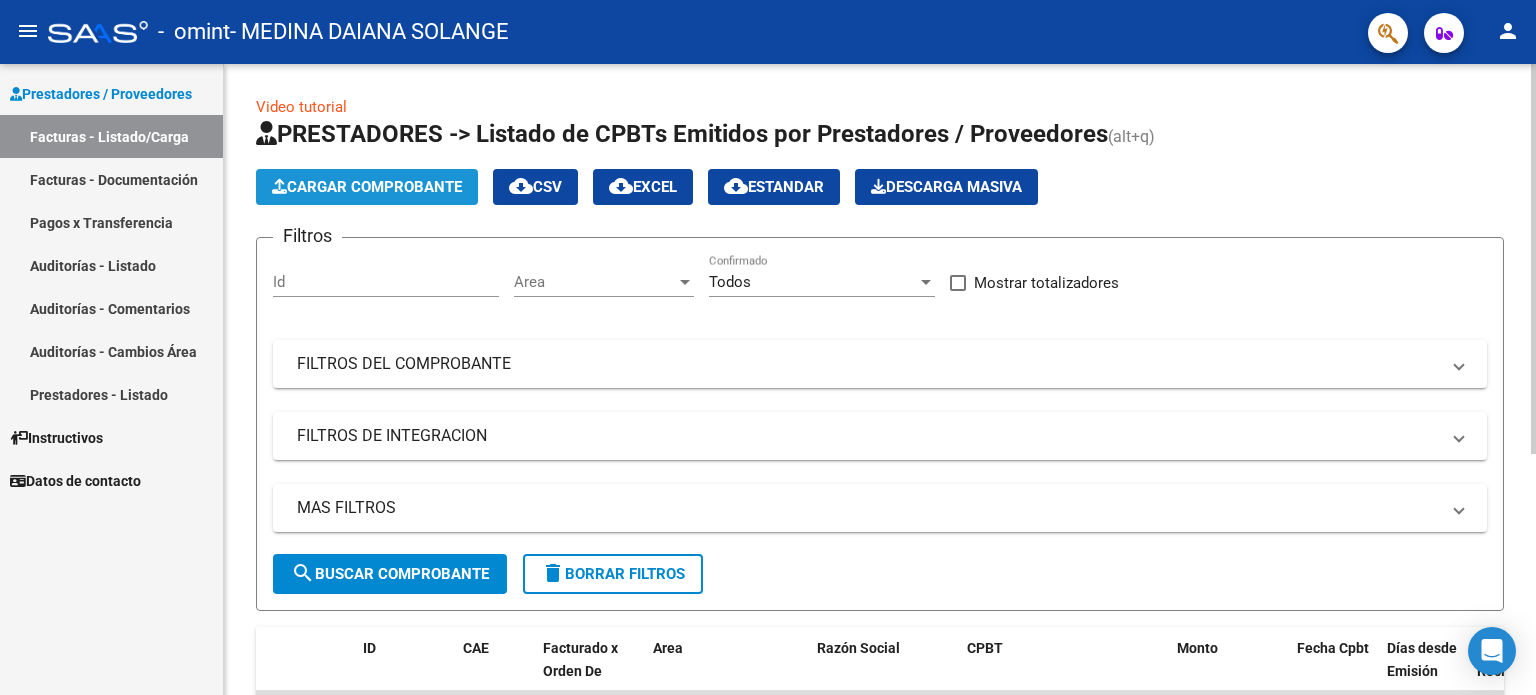 click on "Cargar Comprobante" 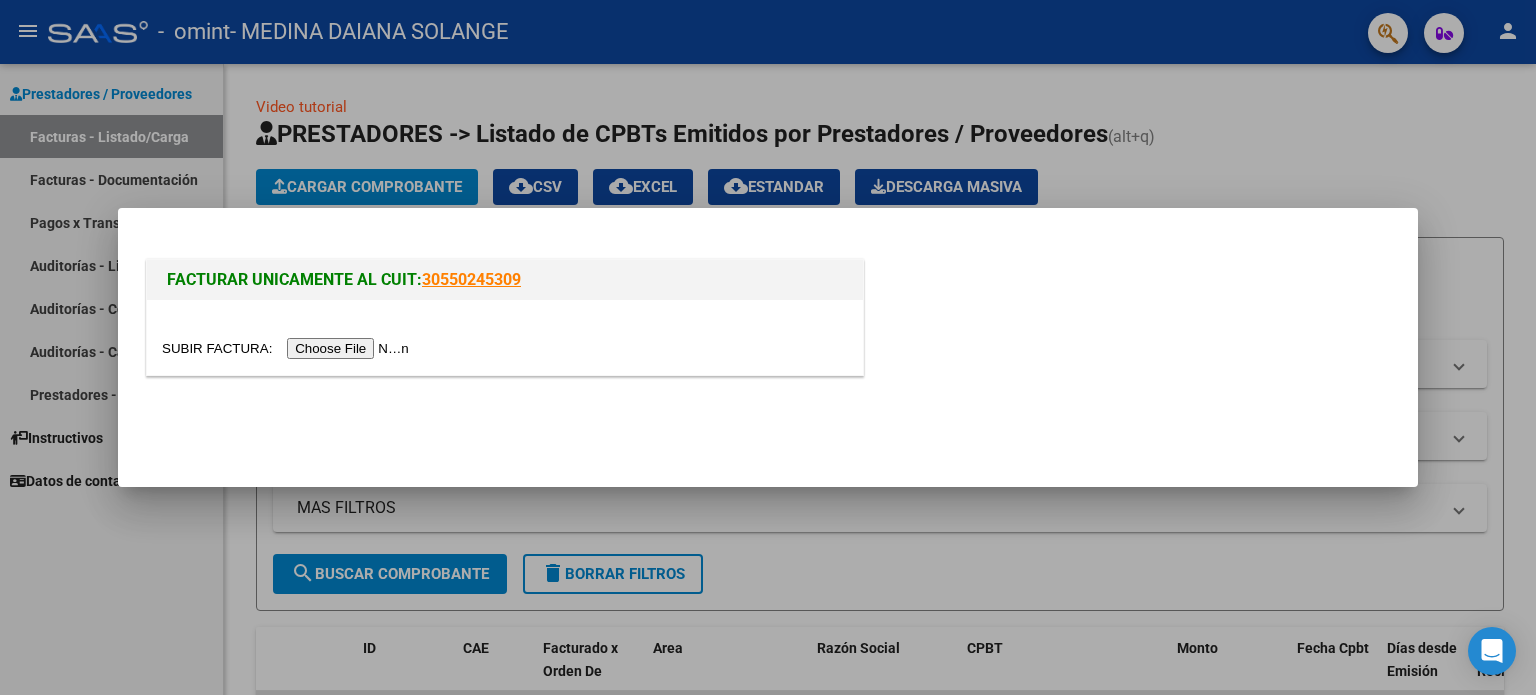 click at bounding box center (288, 348) 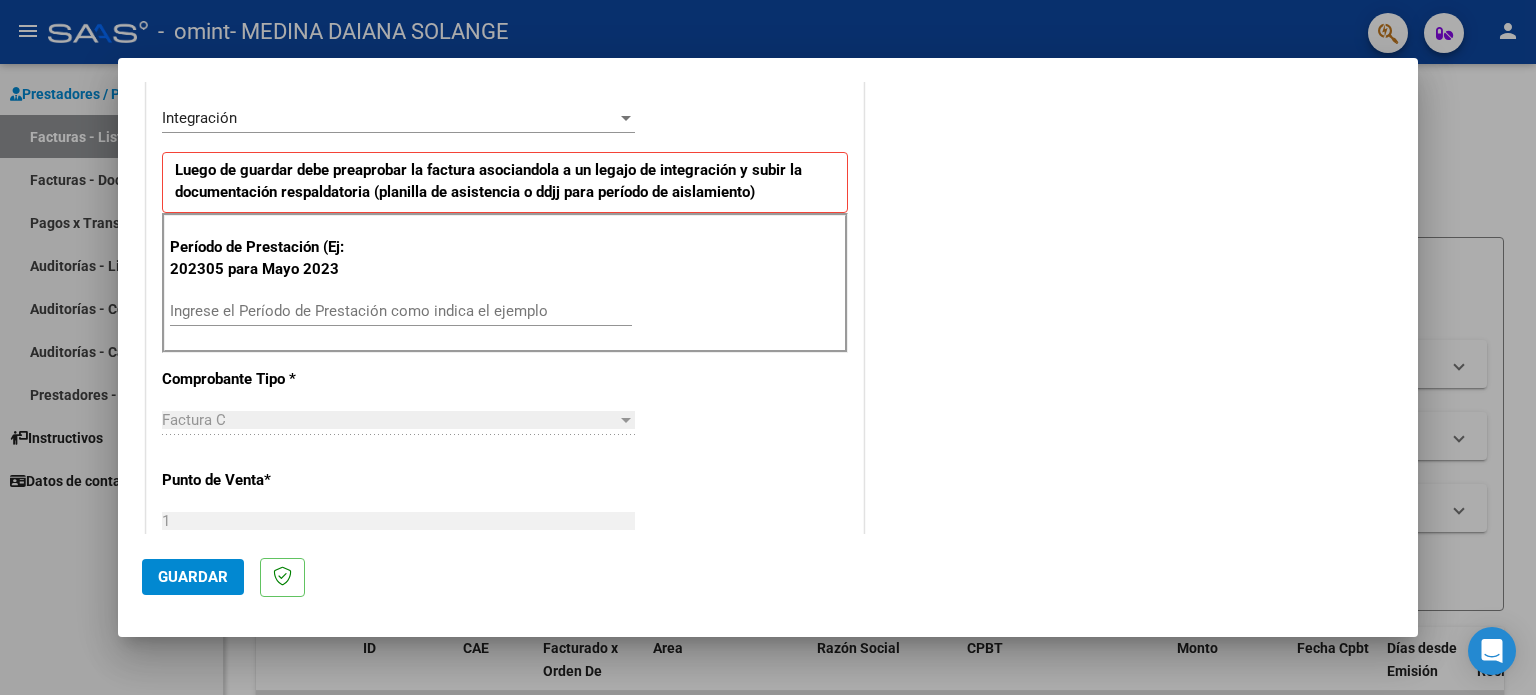 scroll, scrollTop: 464, scrollLeft: 0, axis: vertical 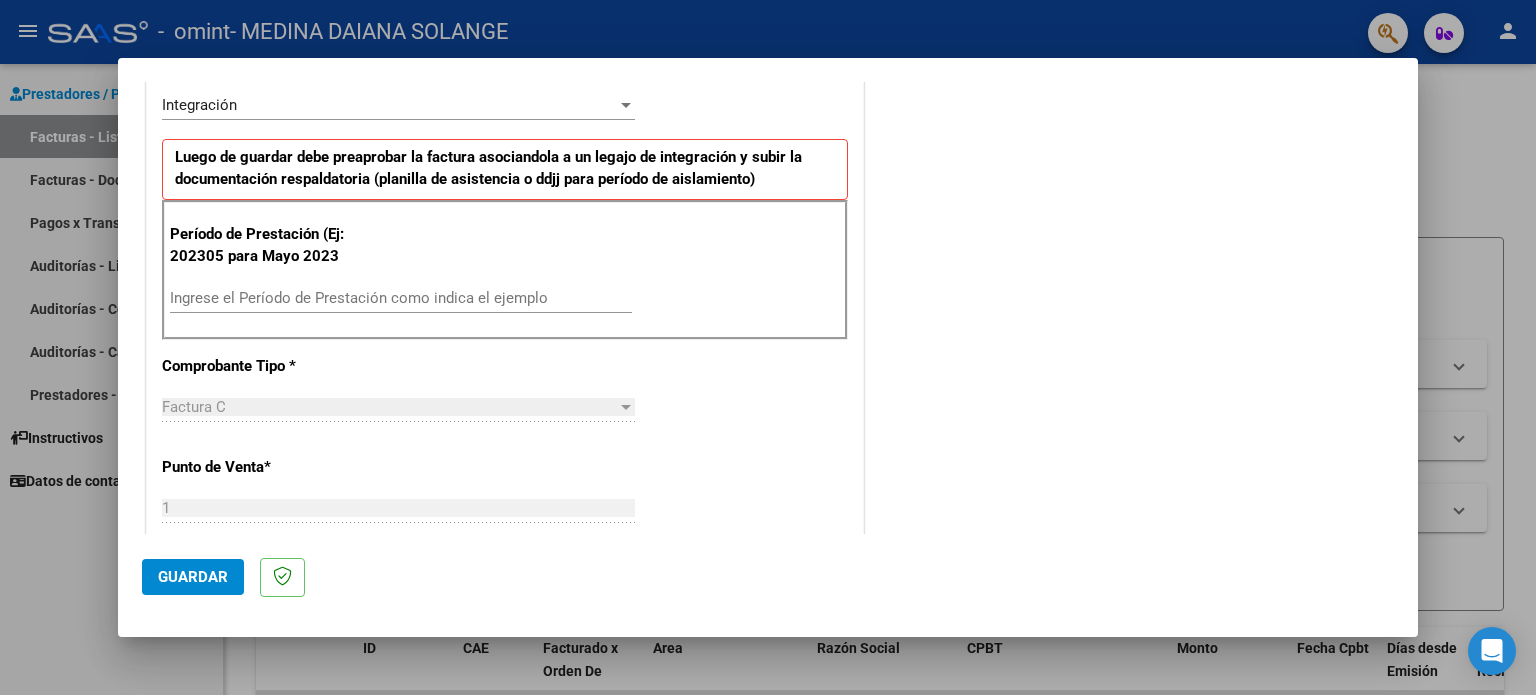 click on "Ingrese el Período de Prestación como indica el ejemplo" at bounding box center (401, 298) 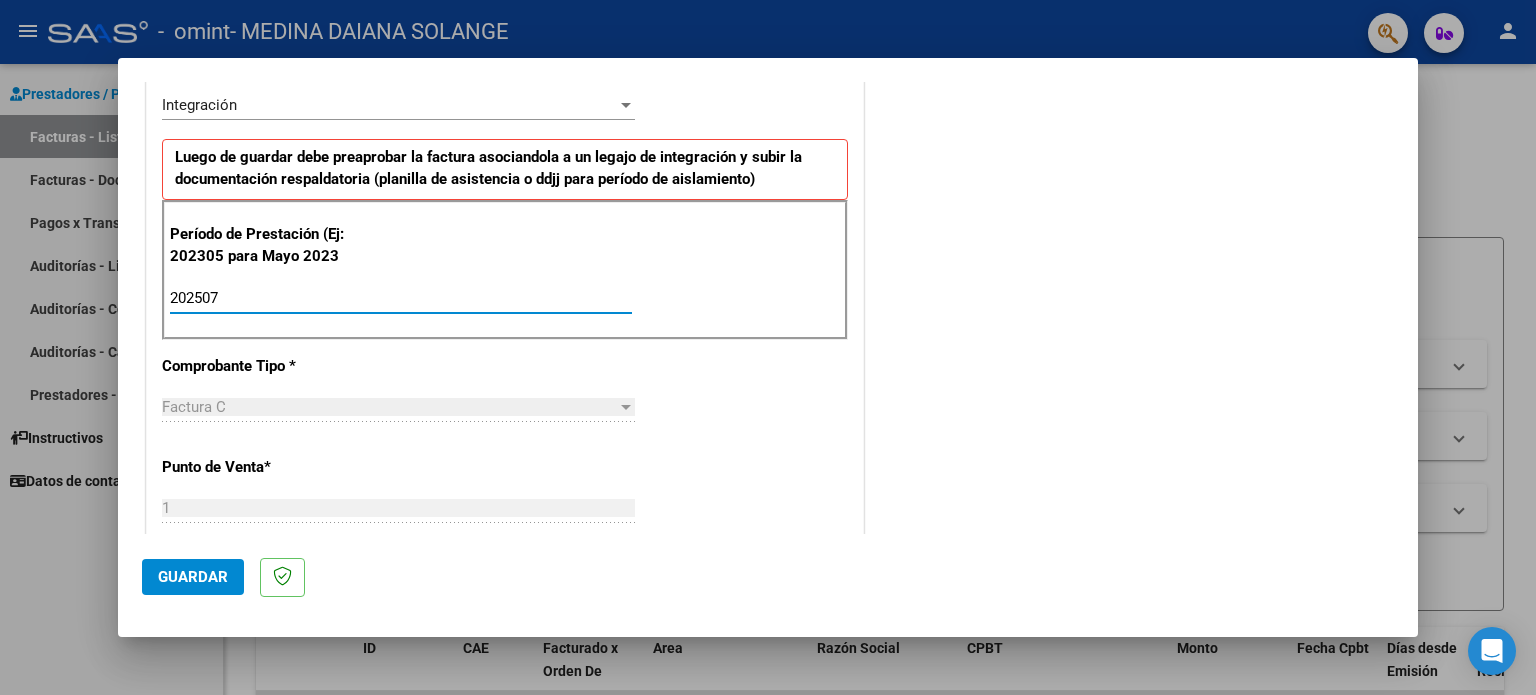 type on "202507" 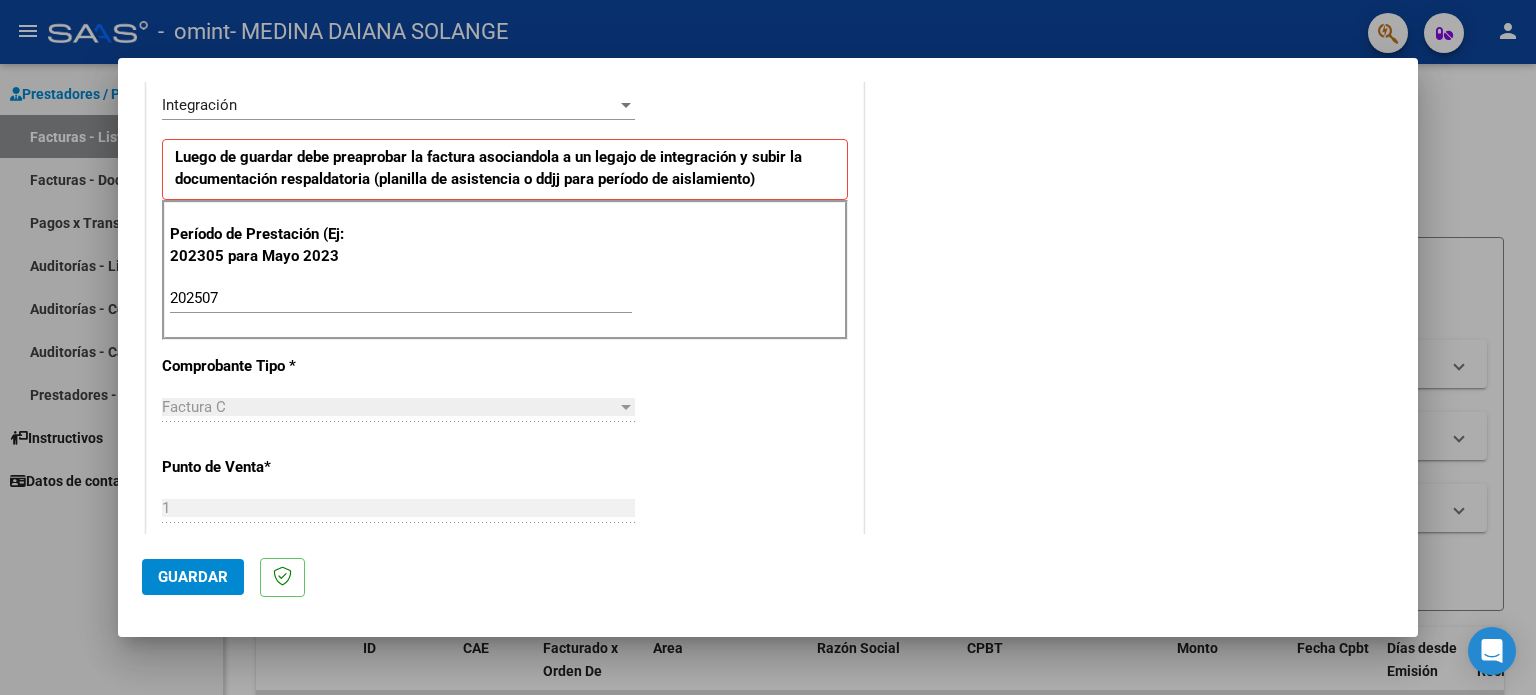 drag, startPoint x: 1394, startPoint y: 259, endPoint x: 1403, endPoint y: 265, distance: 10.816654 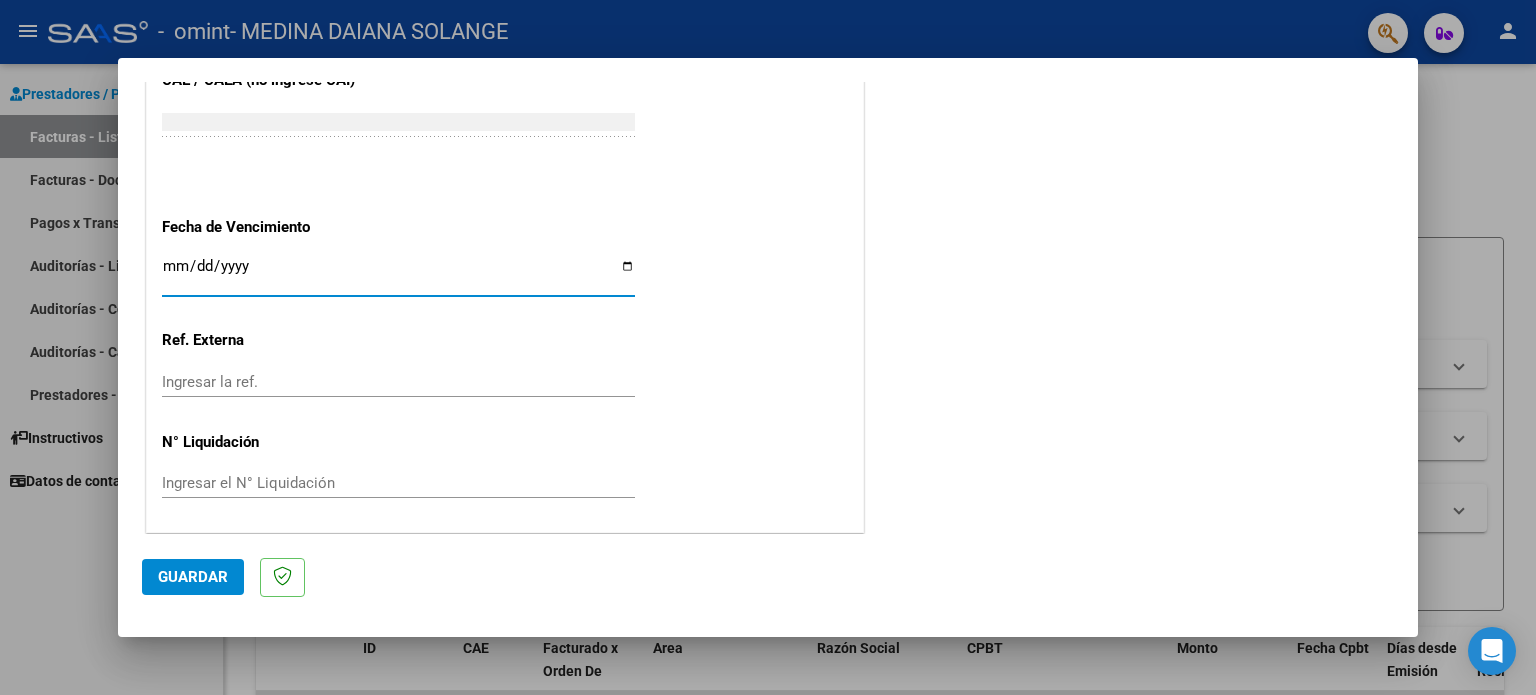 click on "Ingresar la fecha" at bounding box center (398, 274) 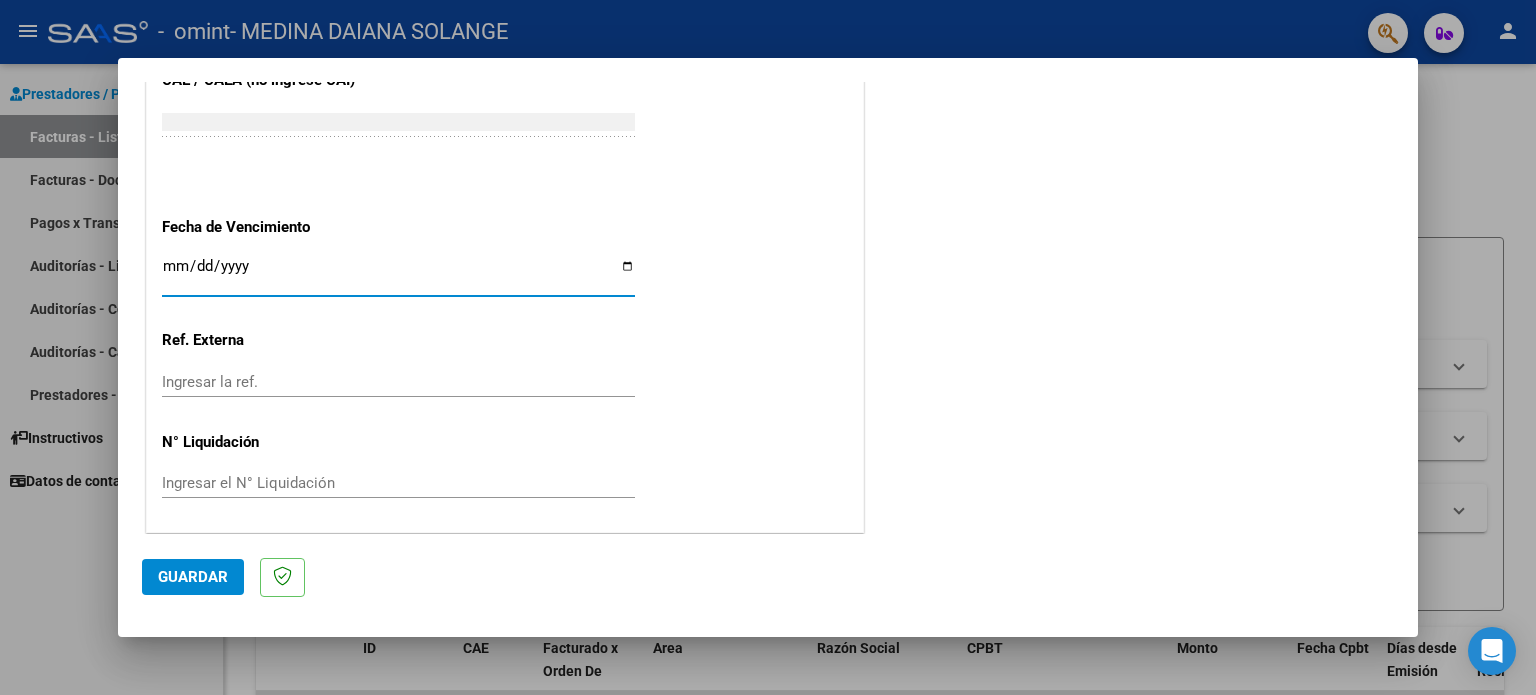 type on "[DATE]" 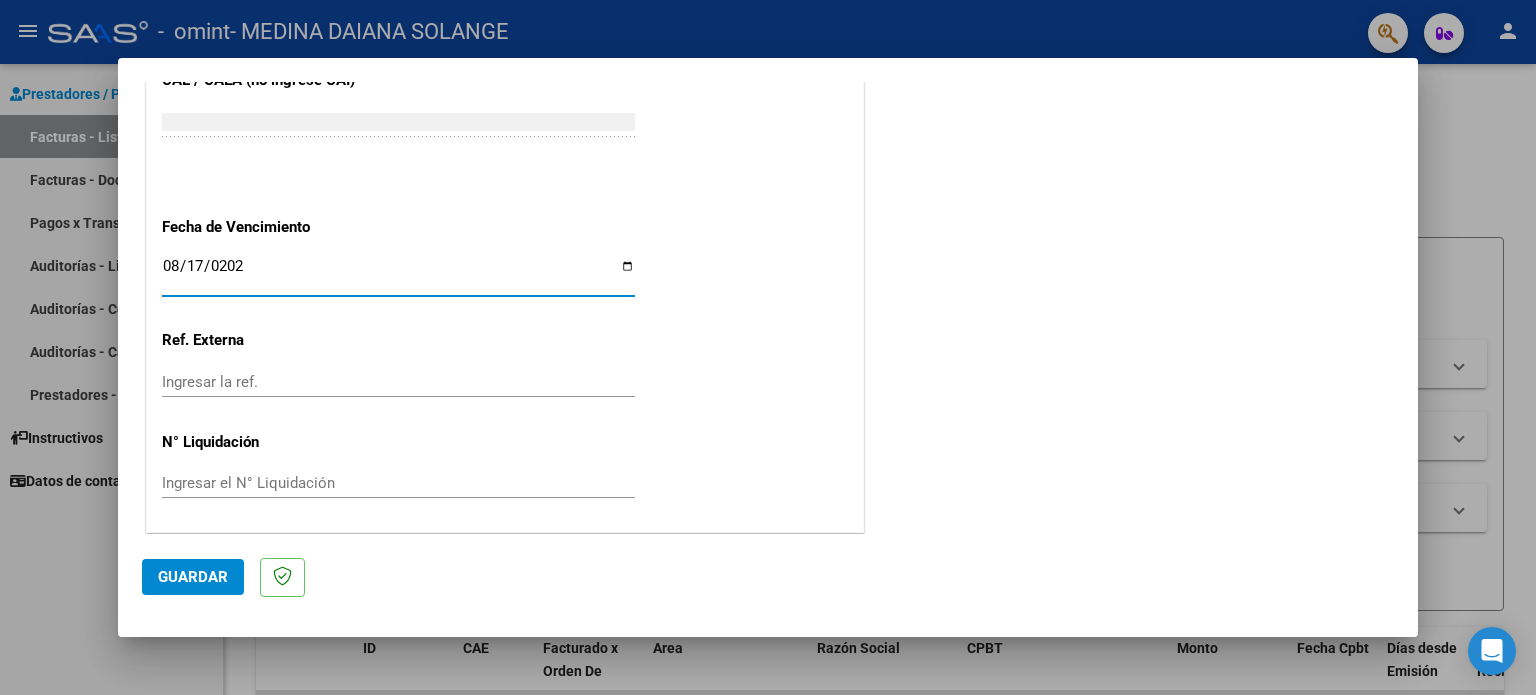 type on "2025-08-17" 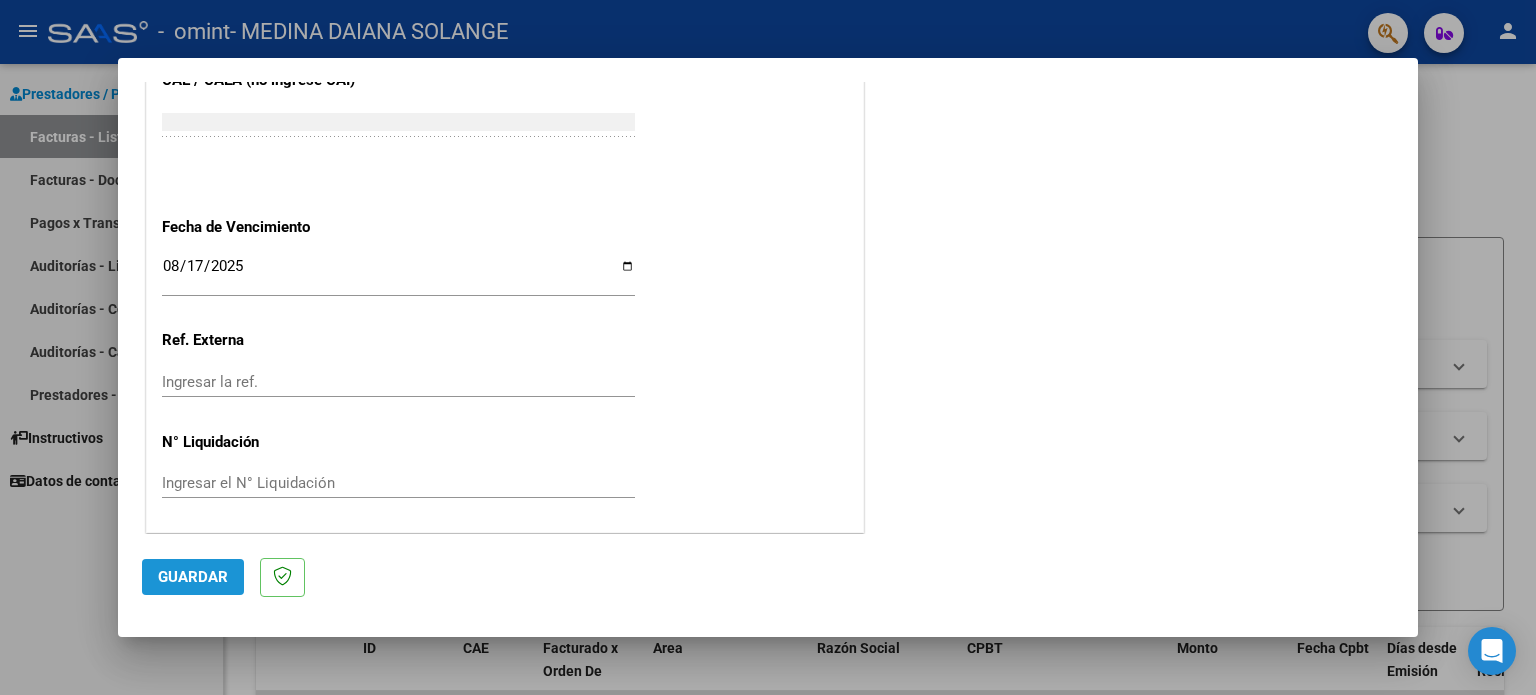 click on "Guardar" 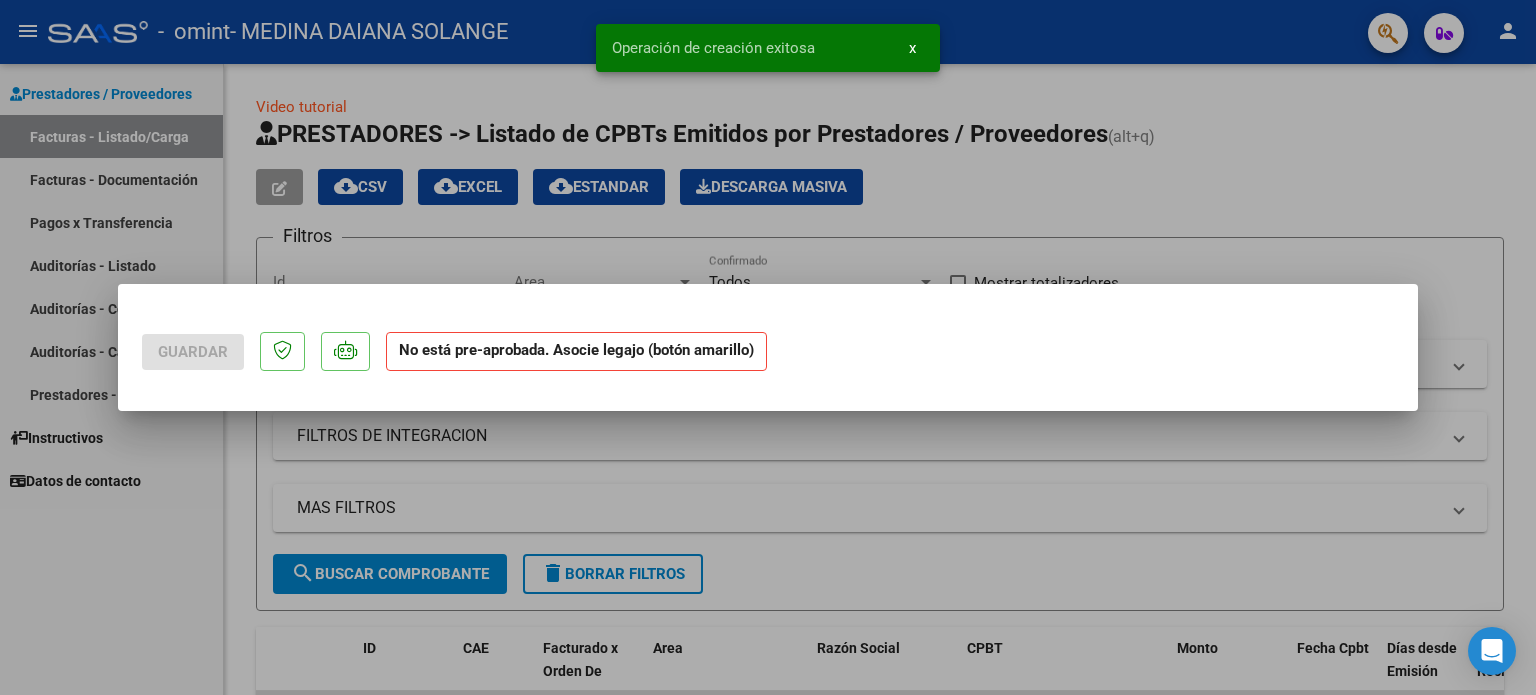 scroll, scrollTop: 0, scrollLeft: 0, axis: both 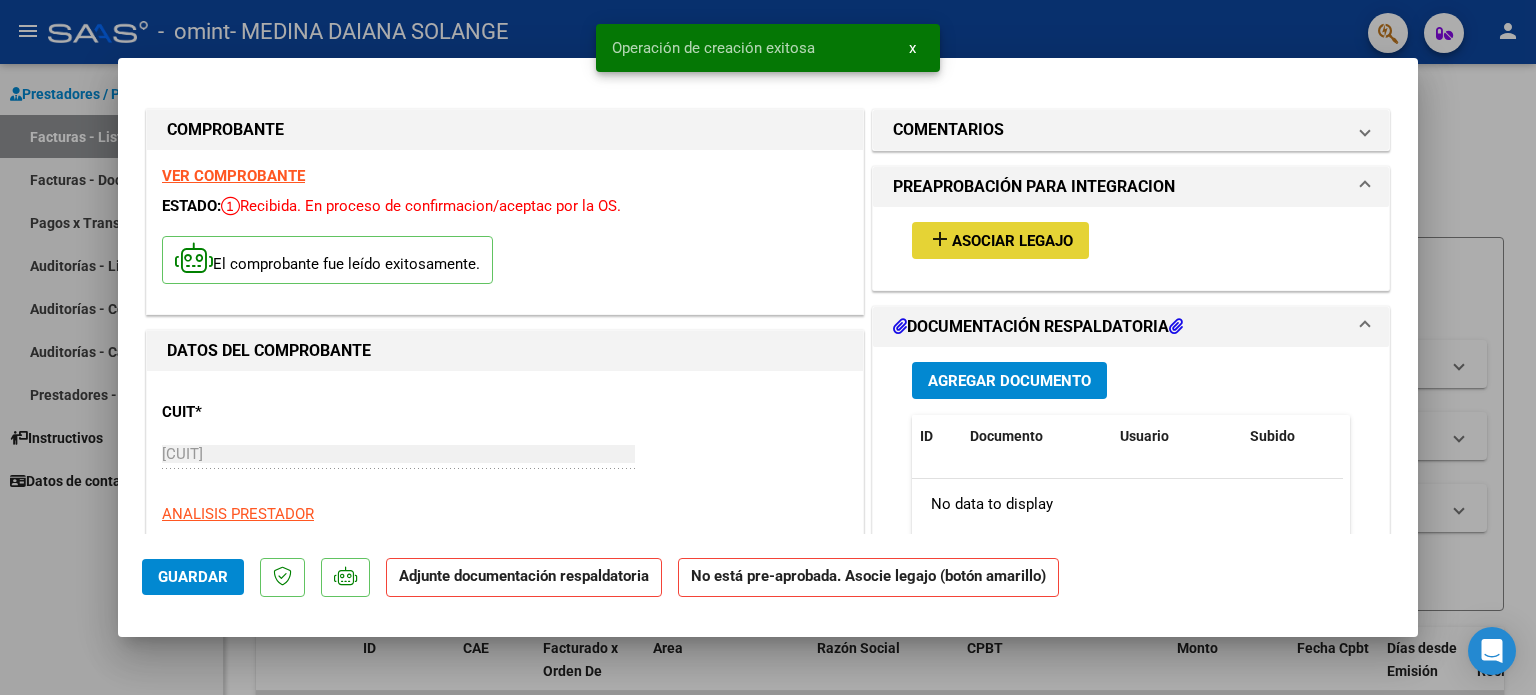 click on "add Asociar Legajo" at bounding box center [1000, 240] 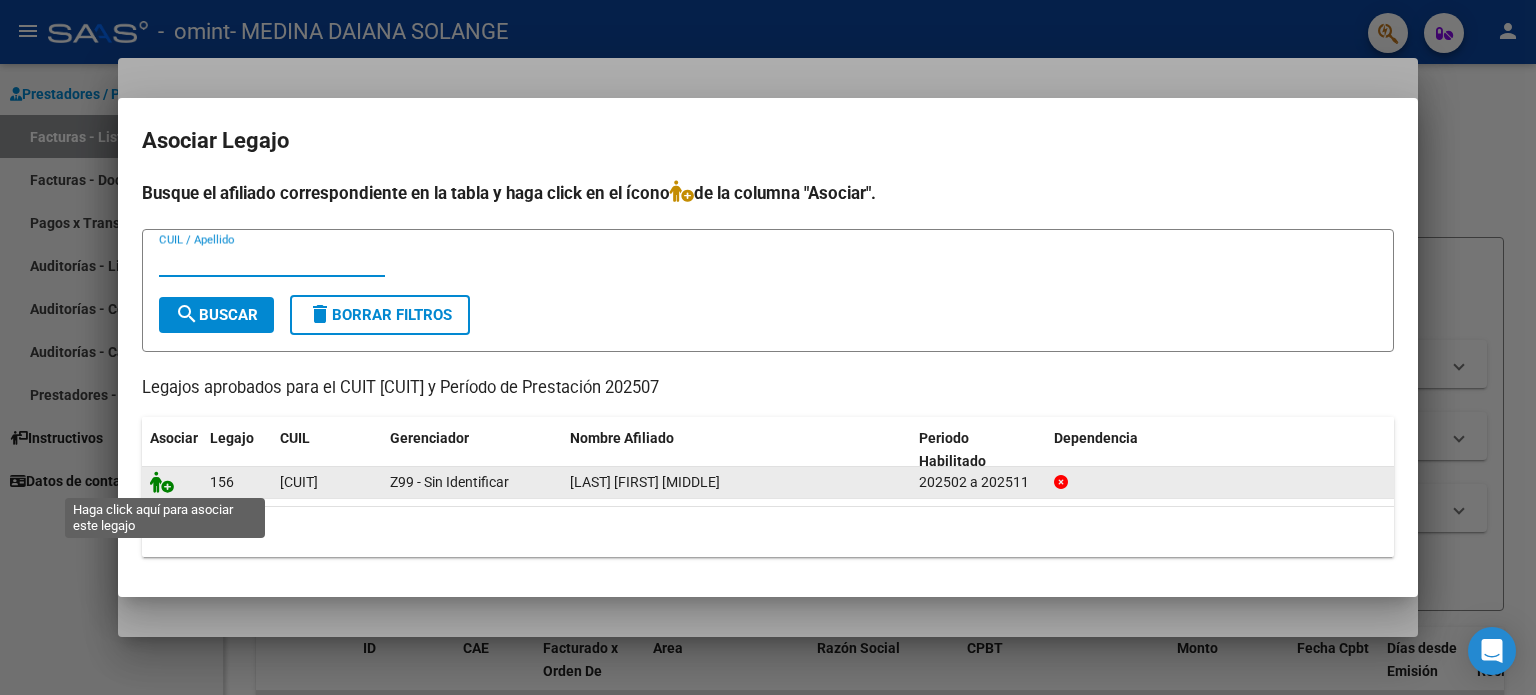 click 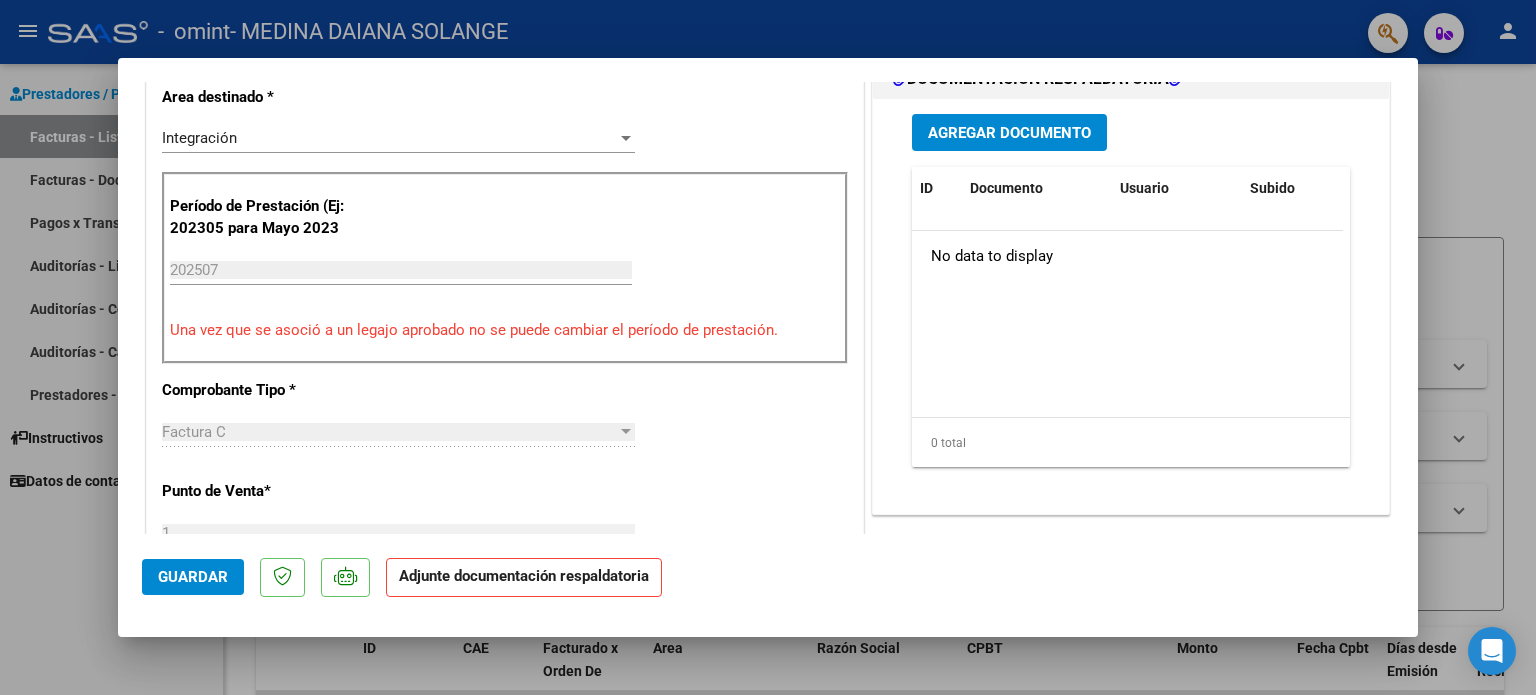 scroll, scrollTop: 307, scrollLeft: 0, axis: vertical 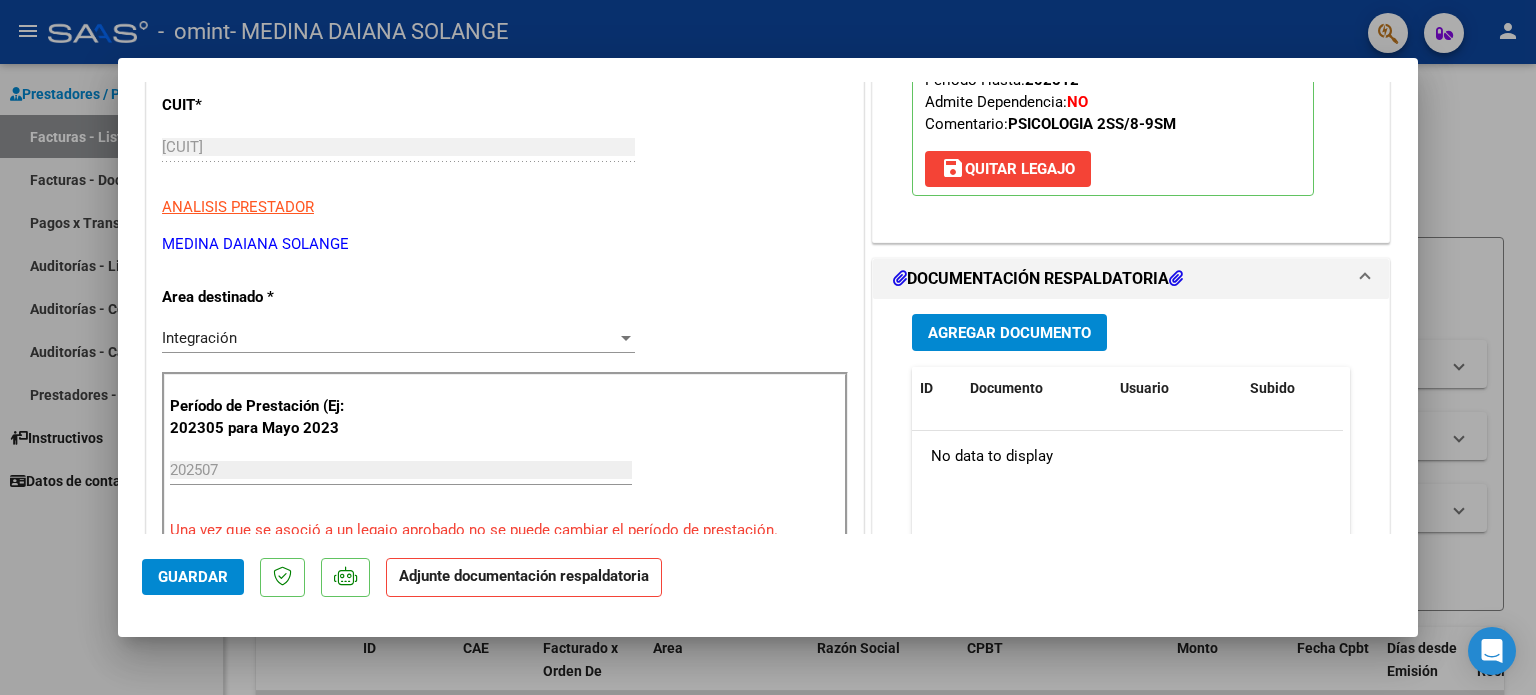 click on "Agregar Documento" at bounding box center (1009, 333) 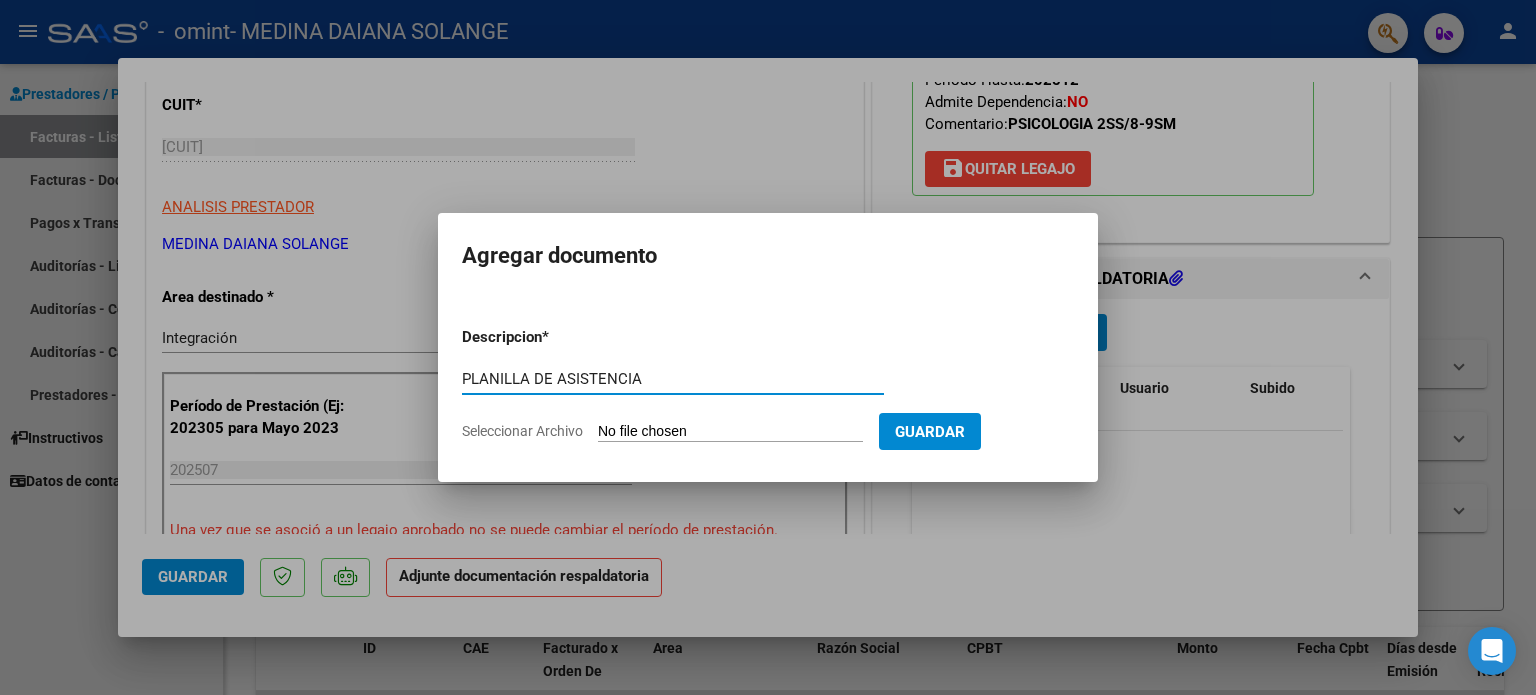 type on "PLANILLA DE ASISTENCIA" 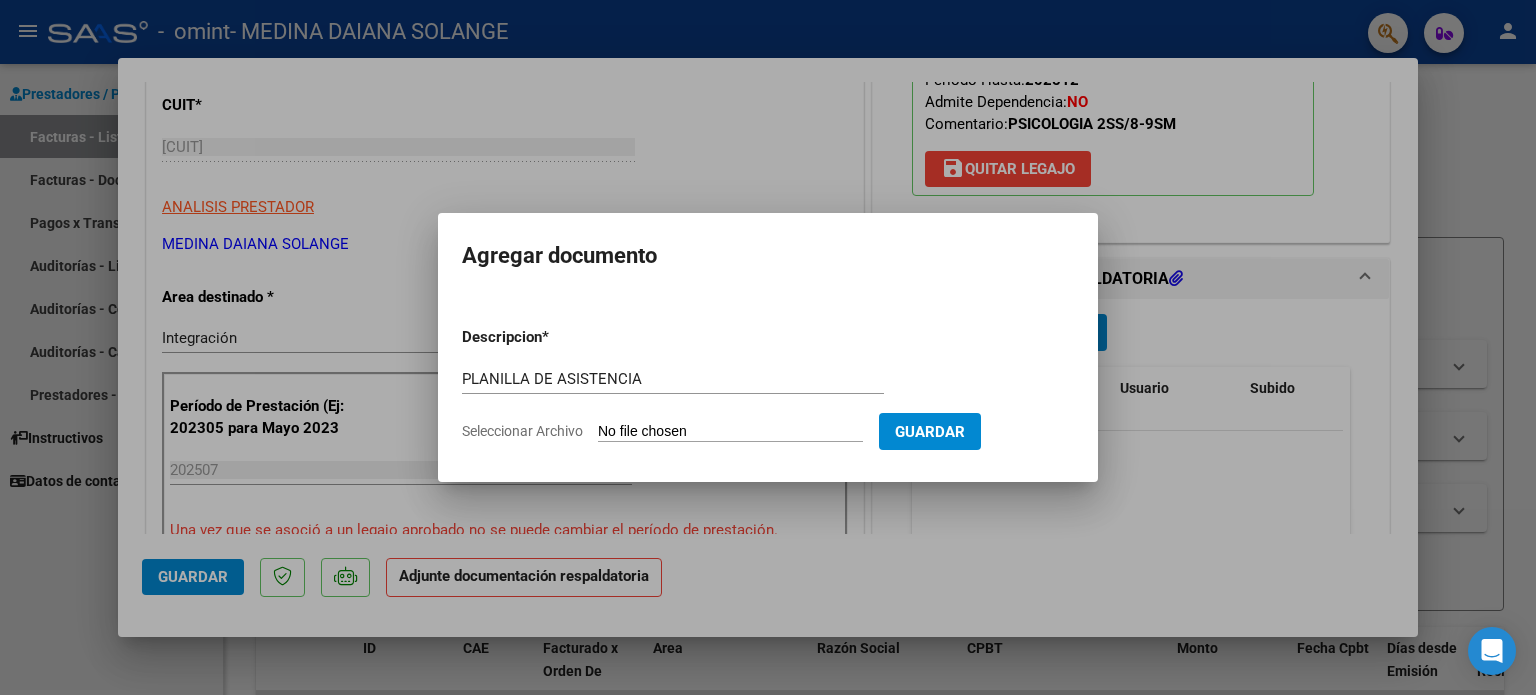 click on "Seleccionar Archivo" at bounding box center [730, 432] 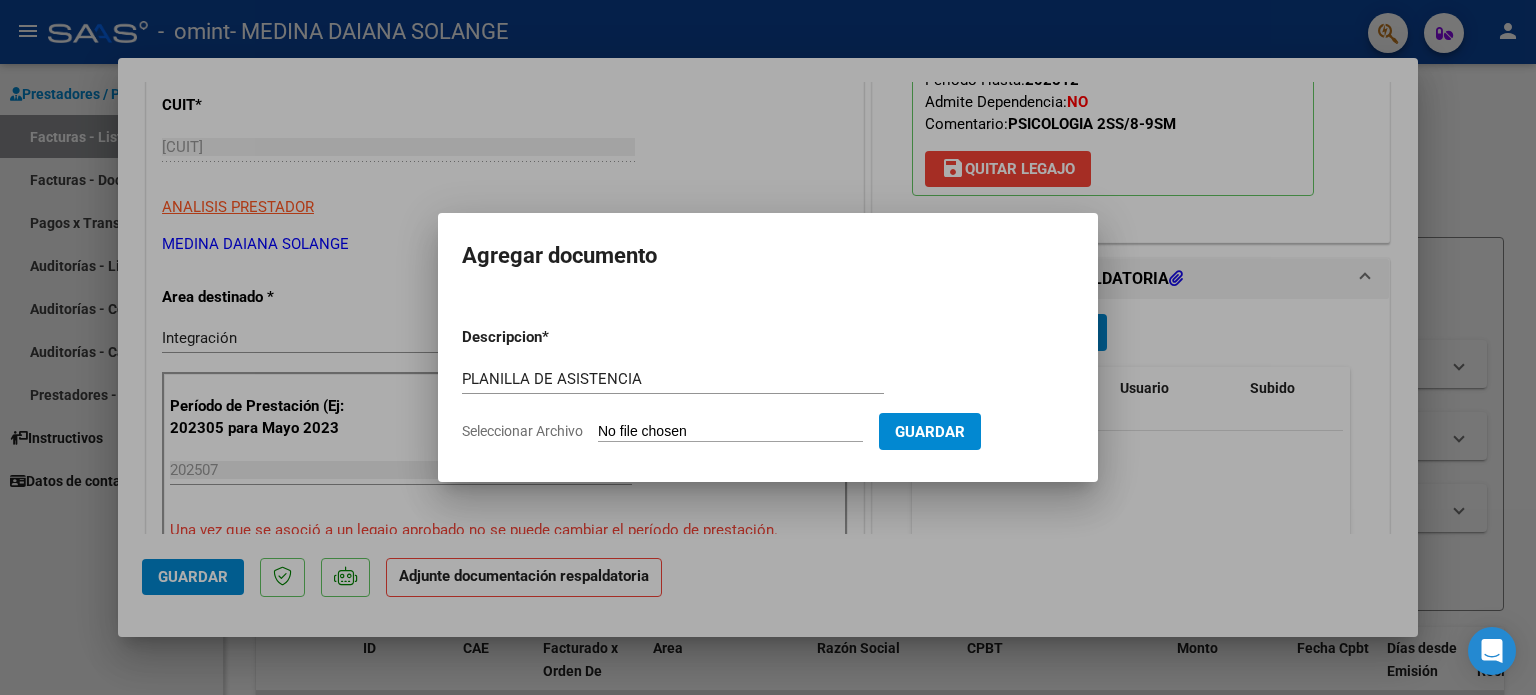 type on "C:\fakepath\Comparto '[DATE] [FIRST] [LAST]' contigo.pdf" 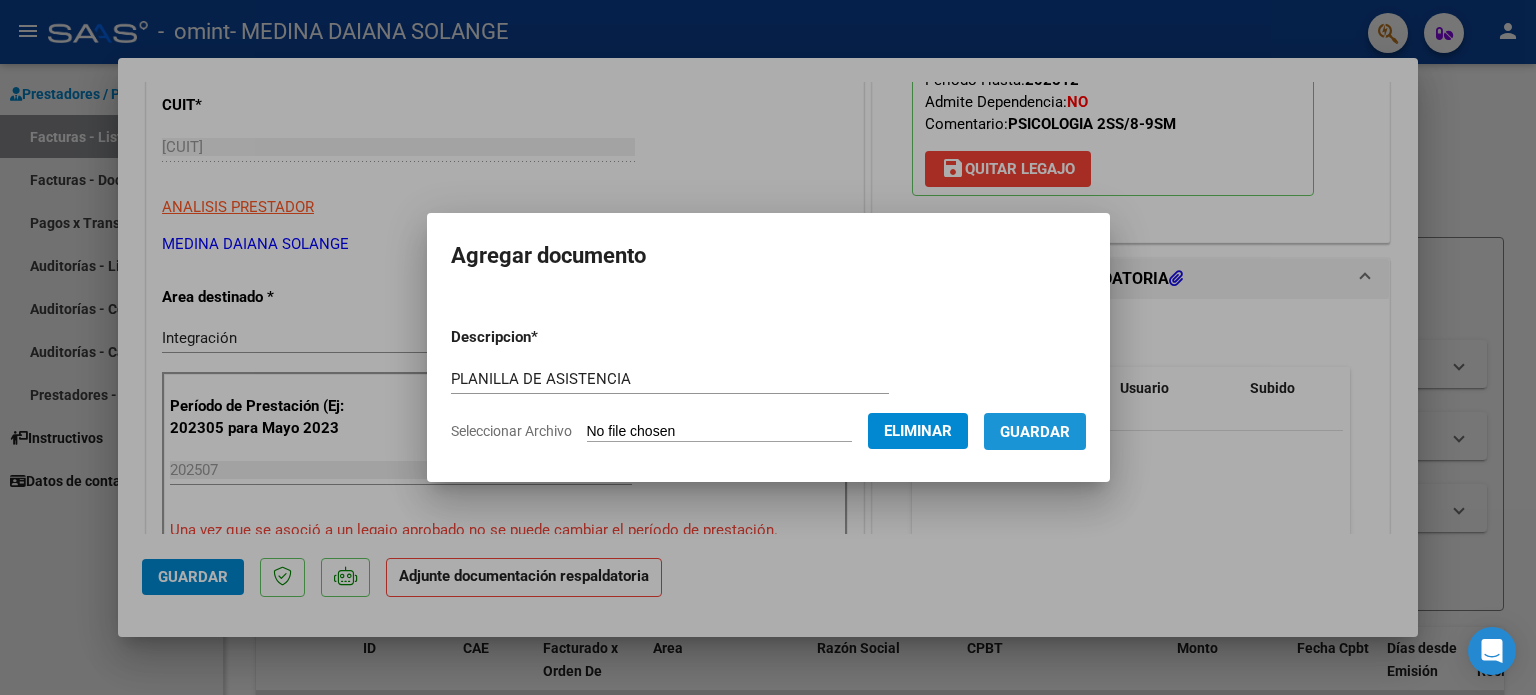 click on "Guardar" at bounding box center [1035, 432] 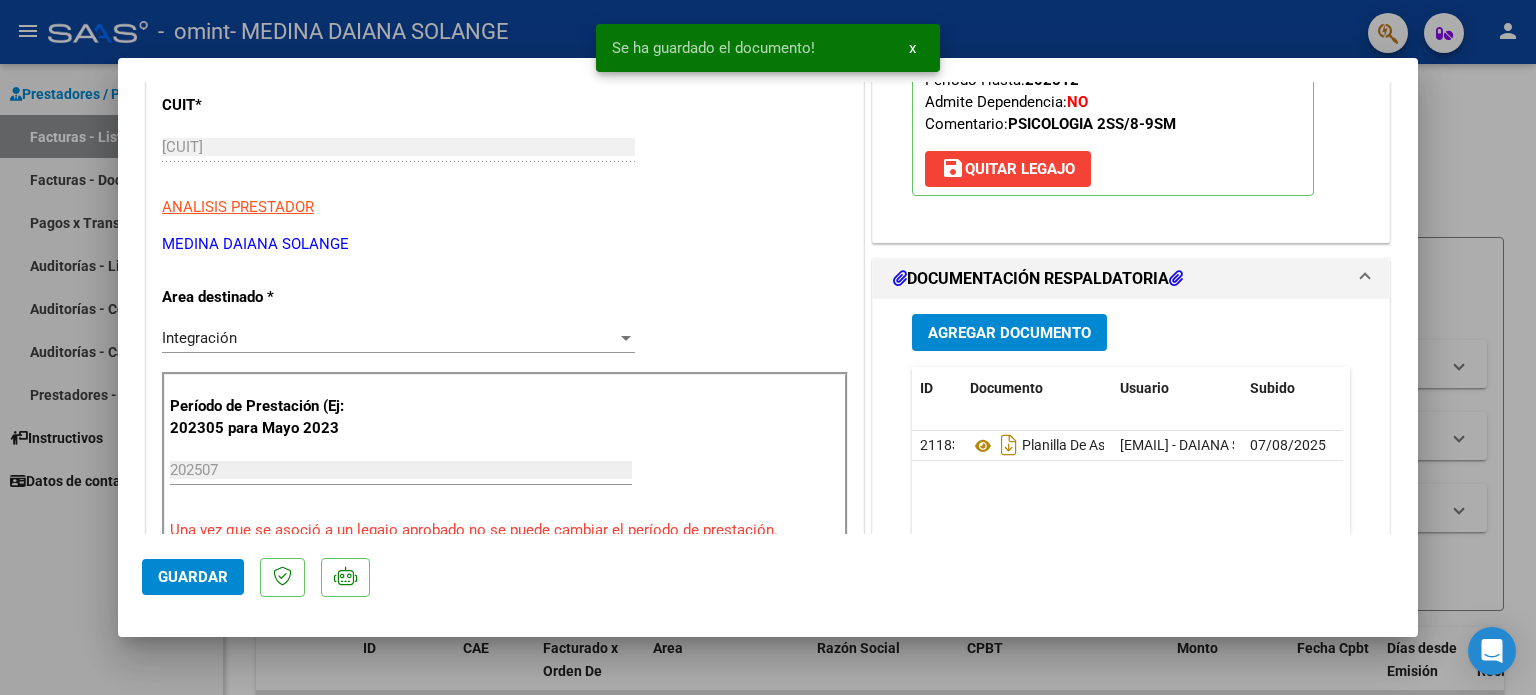 click at bounding box center [768, 347] 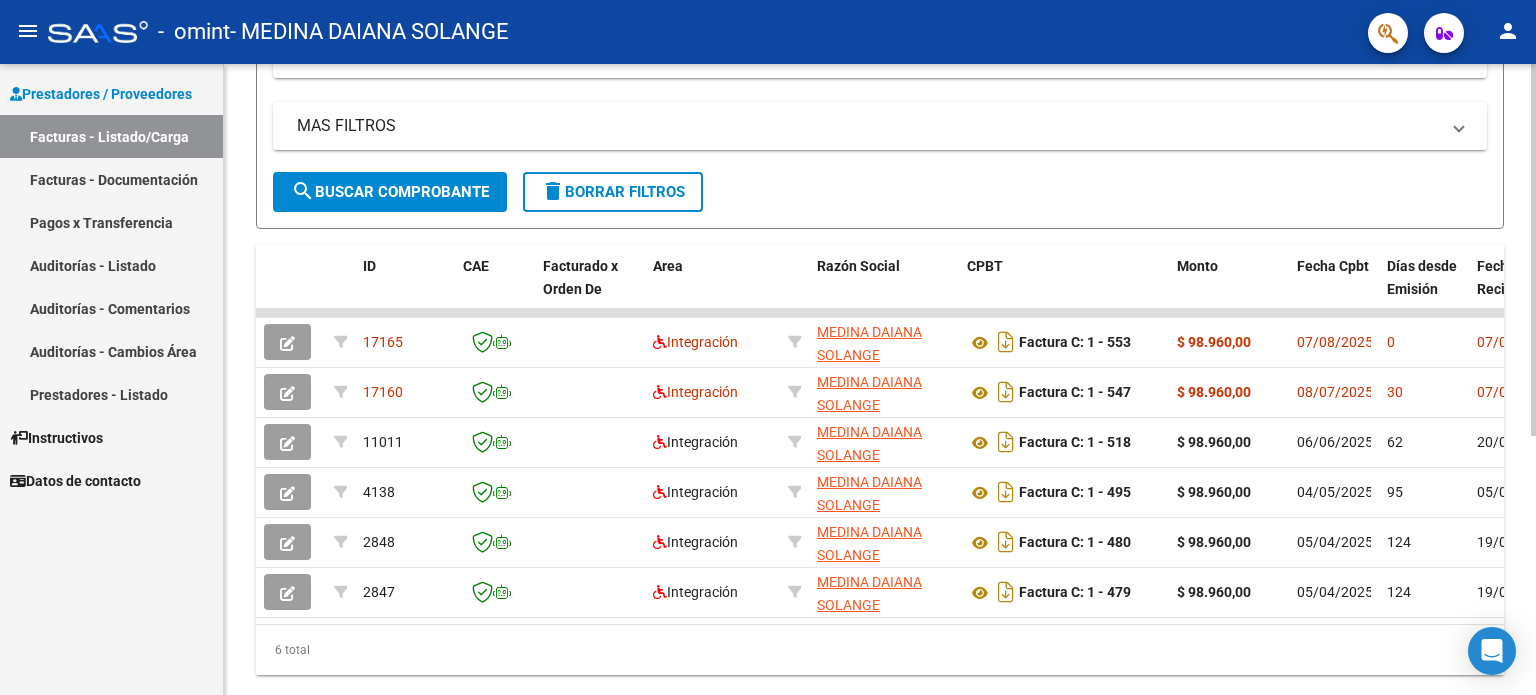 click on "Video tutorial   PRESTADORES -> Listado de CPBTs Emitidos por Prestadores / Proveedores (alt+q)   Cargar Comprobante
cloud_download  CSV  cloud_download  EXCEL  cloud_download  Estandar   Descarga Masiva
Filtros Id Area Area Todos Confirmado   Mostrar totalizadores   FILTROS DEL COMPROBANTE  Comprobante Tipo Comprobante Tipo Start date – End date Fec. Comprobante Desde / Hasta Días Emisión Desde(cant. días) Días Emisión Hasta(cant. días) CUIT / Razón Social Pto. Venta Nro. Comprobante Código SSS CAE Válido CAE Válido Todos Cargado Módulo Hosp. Todos Tiene facturacion Apócrifa Hospital Refes  FILTROS DE INTEGRACION  Período De Prestación Campos del Archivo de Rendición Devuelto x SSS (dr_envio) Todos Rendido x SSS (dr_envio) Tipo de Registro Tipo de Registro Período Presentación Período Presentación Campos del Legajo Asociado (preaprobación) Afiliado Legajo (cuil/nombre) Todos Solo facturas preaprobadas  MAS FILTROS  Todos Con Doc. Respaldatoria Todos Con Trazabilidad Todos – – 0" 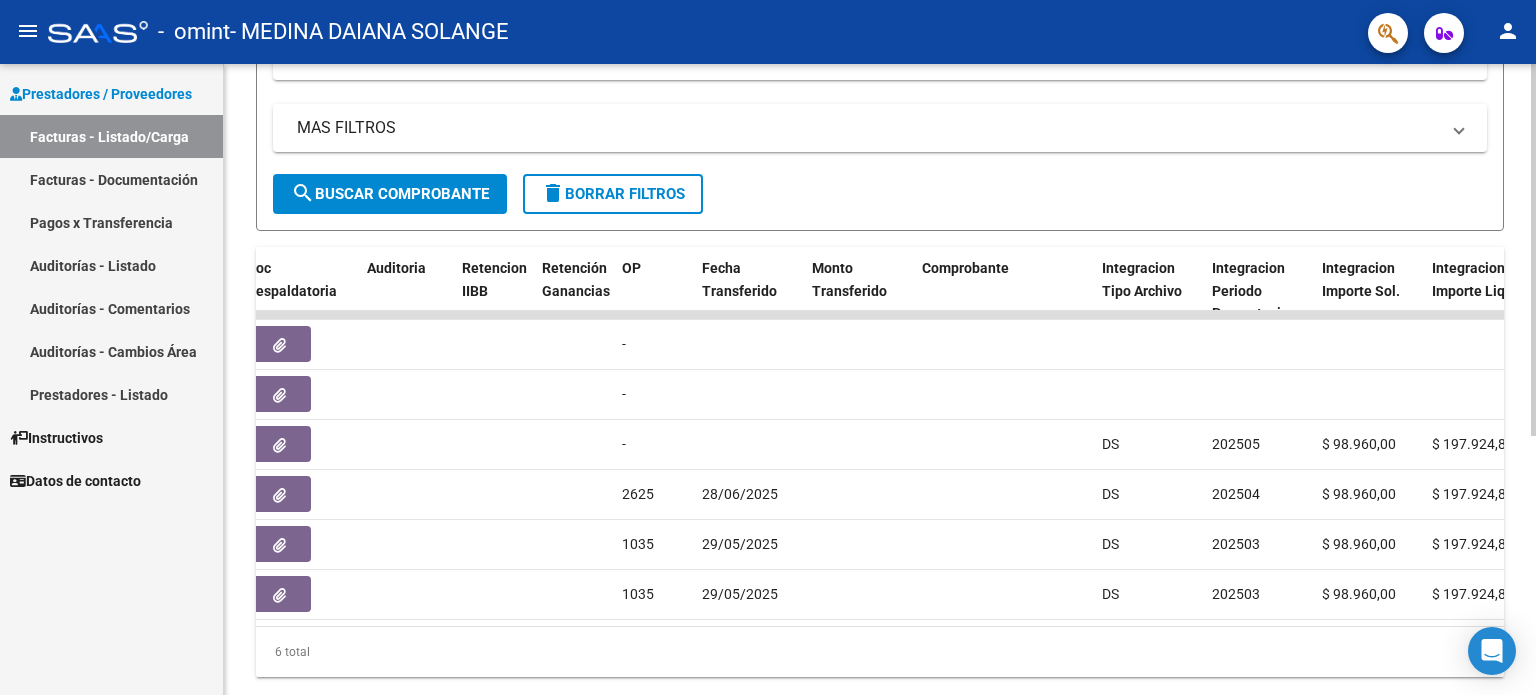 scroll, scrollTop: 0, scrollLeft: 0, axis: both 